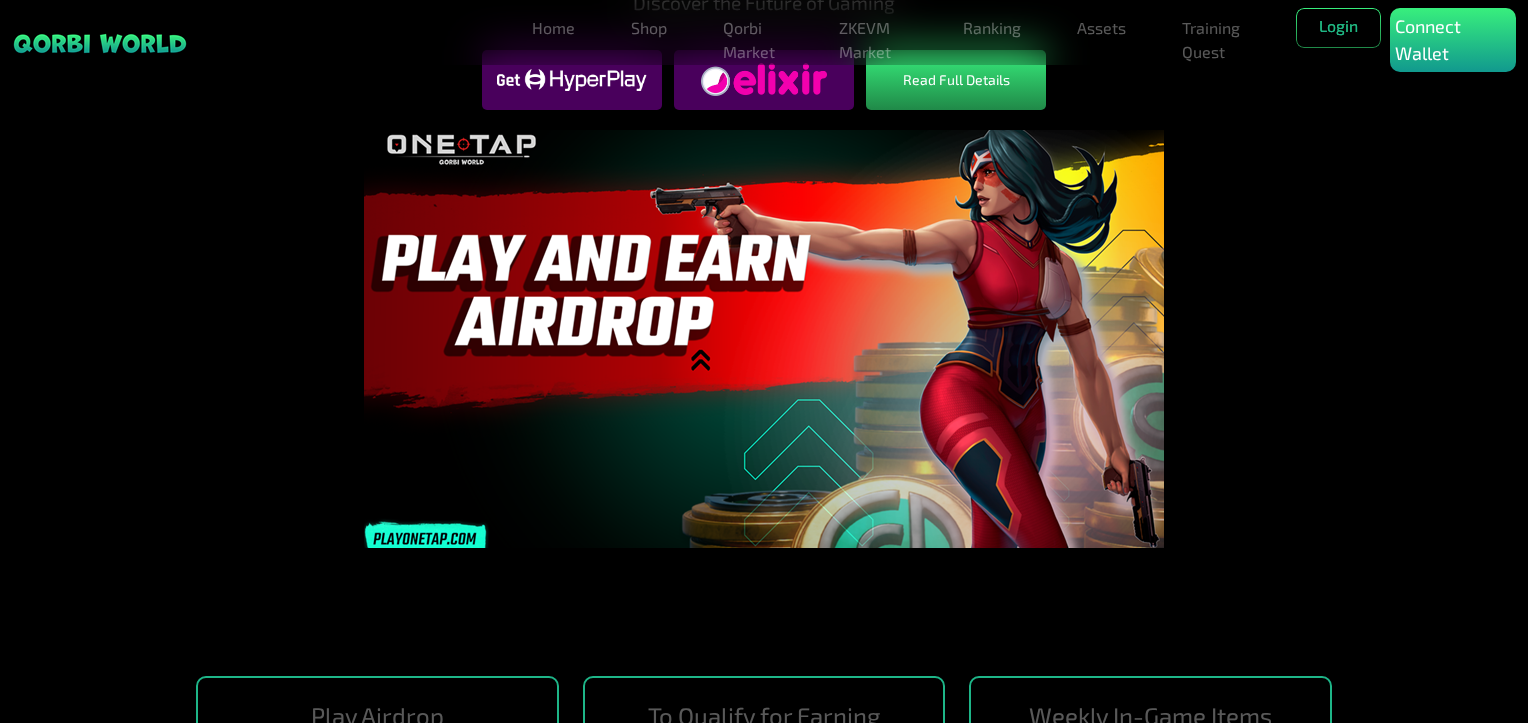 scroll, scrollTop: 200, scrollLeft: 0, axis: vertical 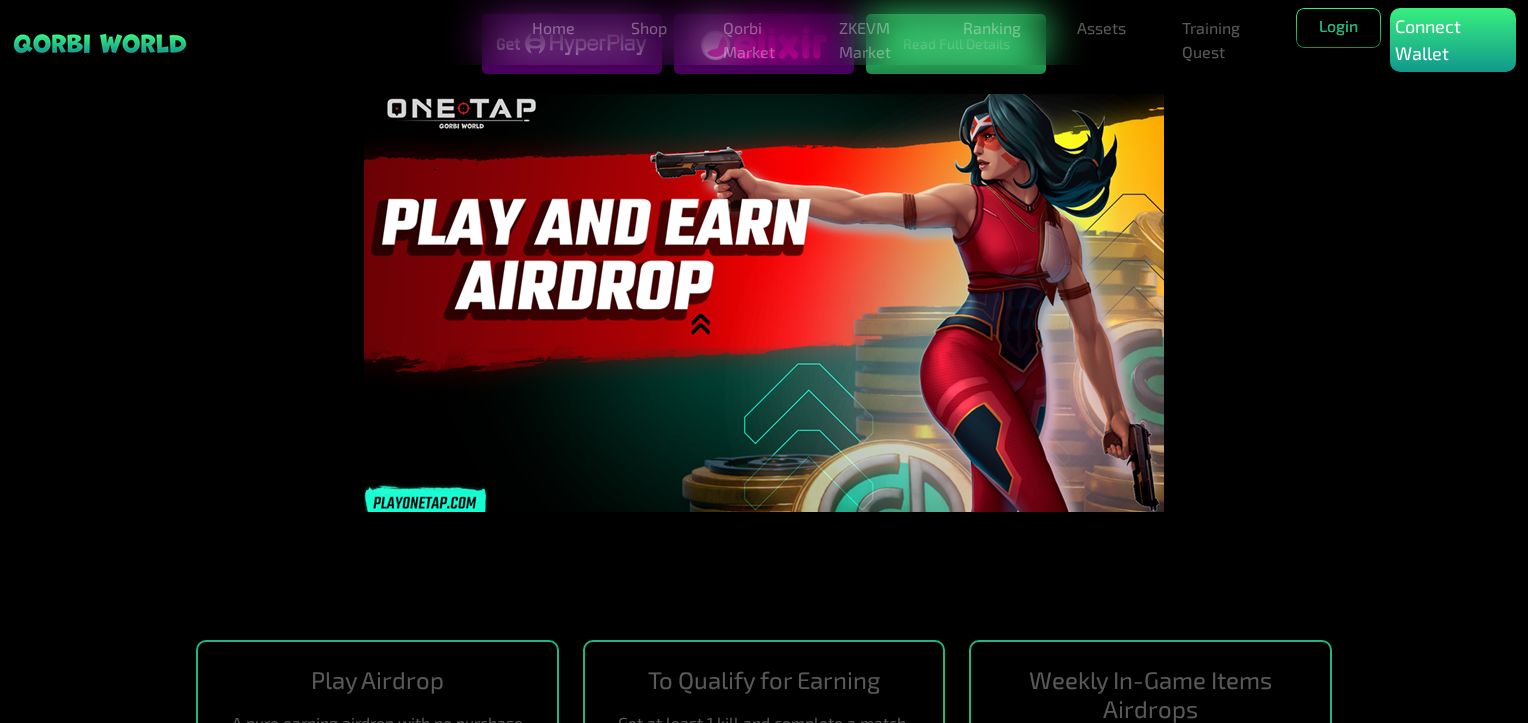 click on "Discover the Future of Gaming Play your favorite FPS gameand earn real rewards in the Qorbi World Play & Earb Airdrop. Are you ready to take your gaming to the next level? Read Full Details" at bounding box center (764, 216) 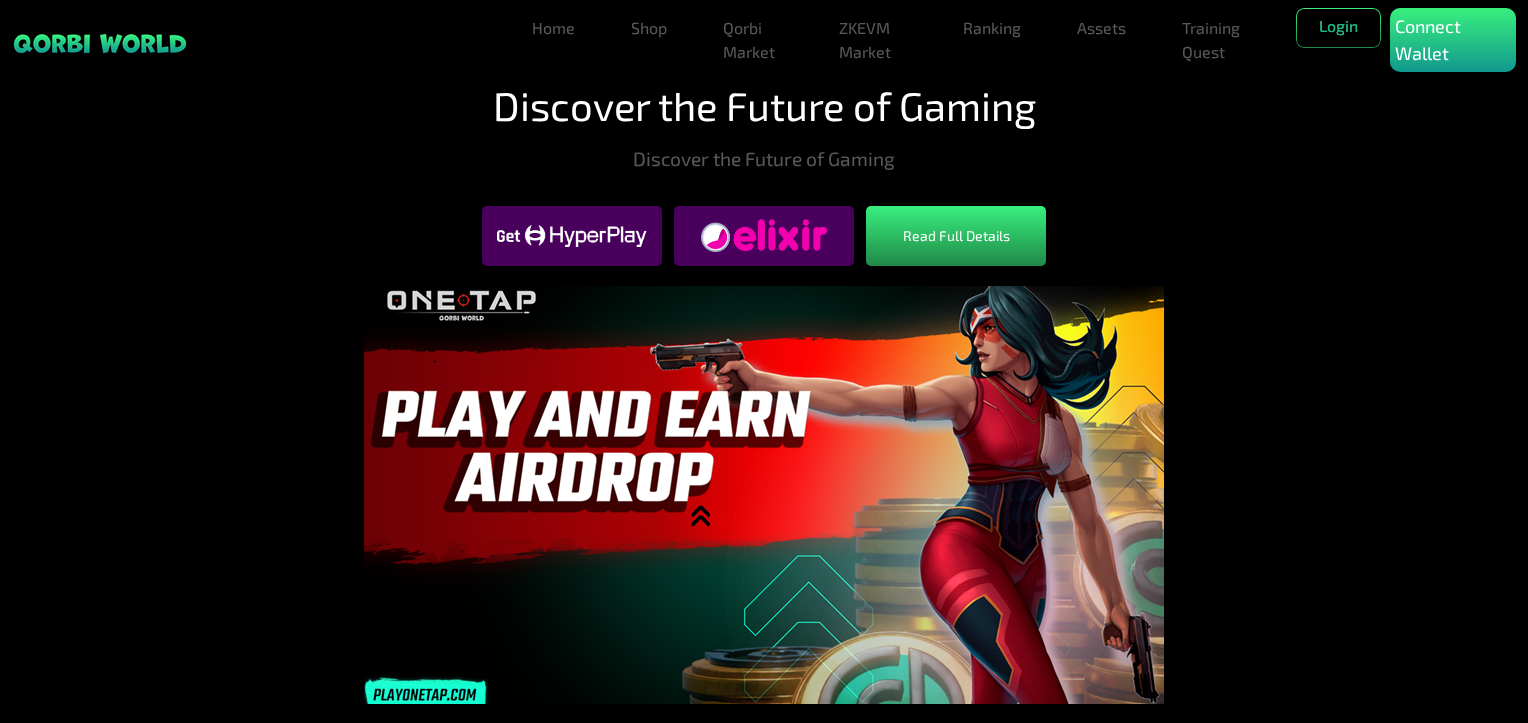 scroll, scrollTop: 0, scrollLeft: 0, axis: both 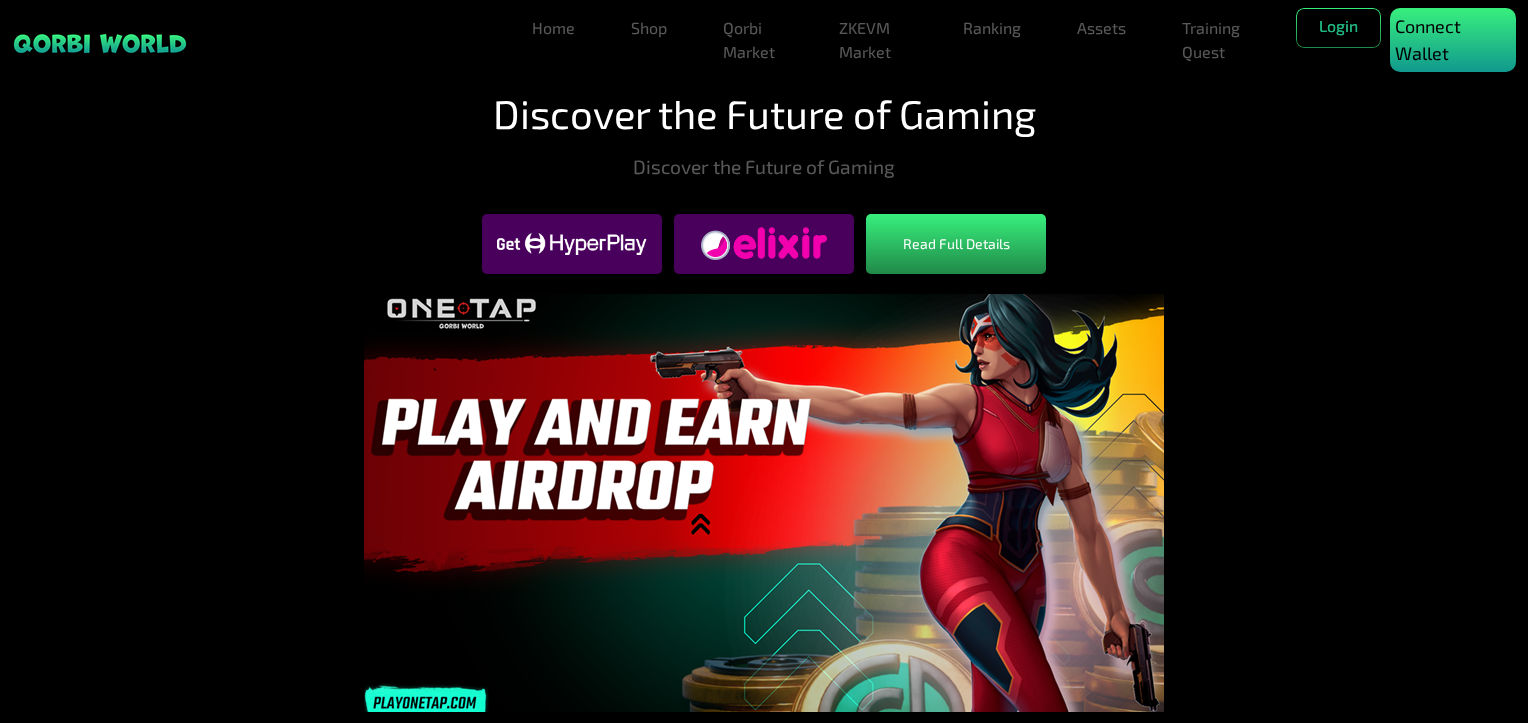 click on "Connect Wallet" at bounding box center [1453, 40] 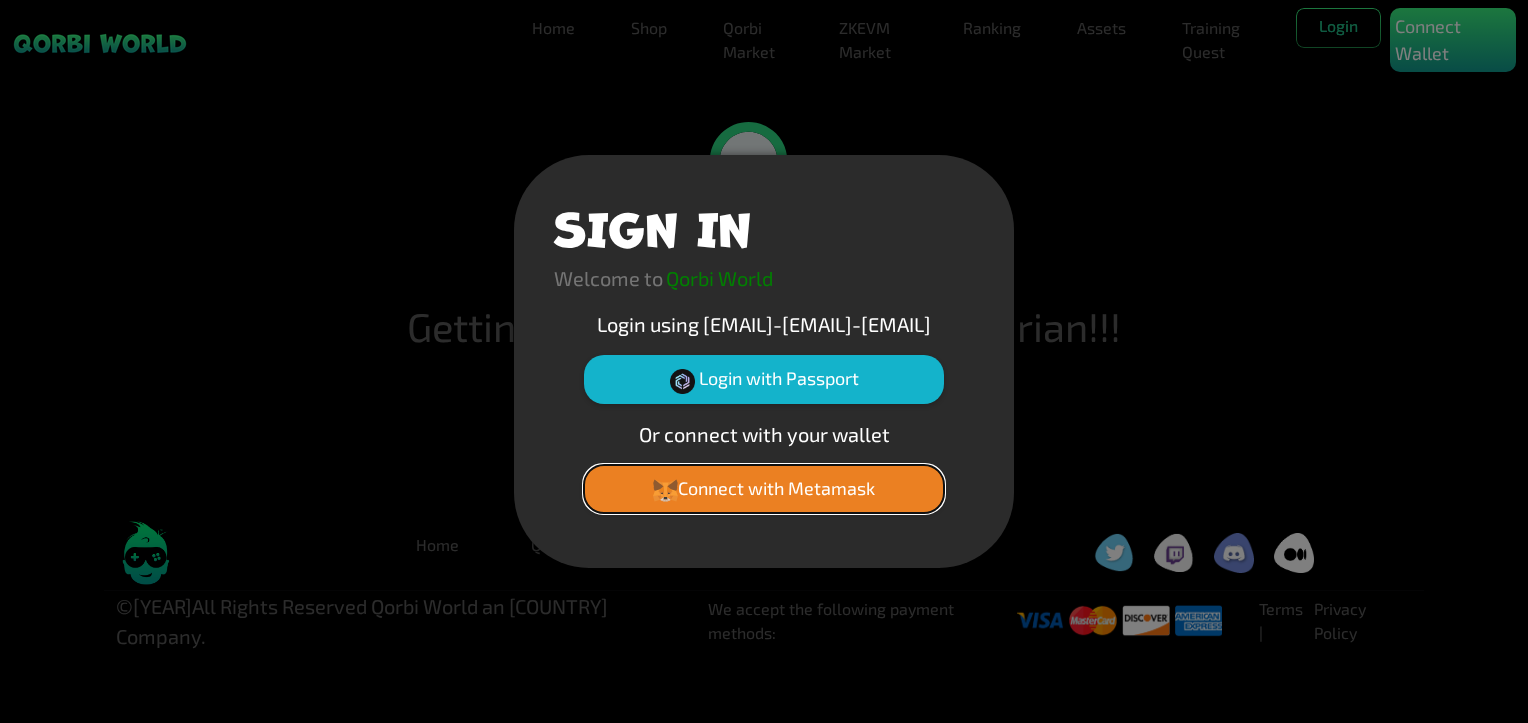 click on "Connect with Metamask" at bounding box center [764, 489] 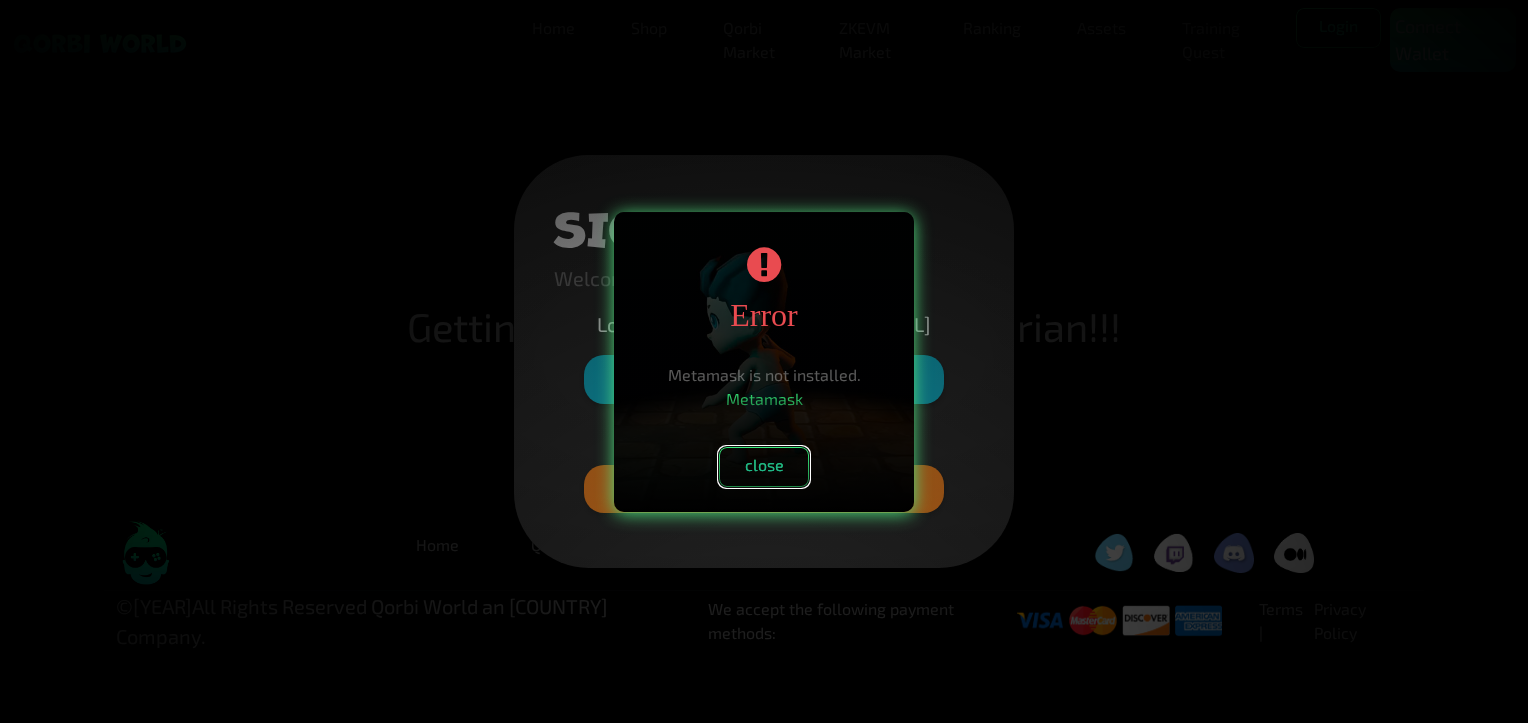 click on "close" at bounding box center [764, 467] 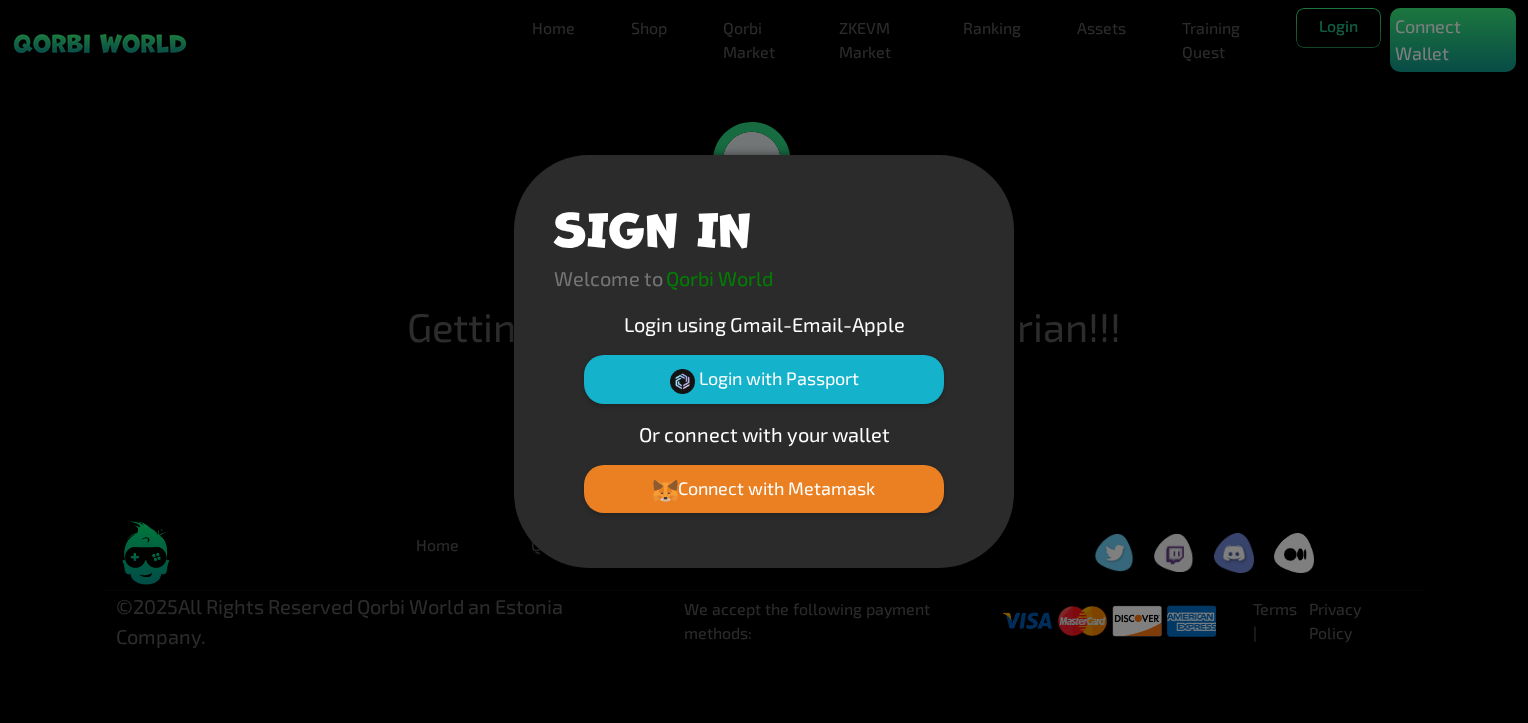 scroll, scrollTop: 0, scrollLeft: 0, axis: both 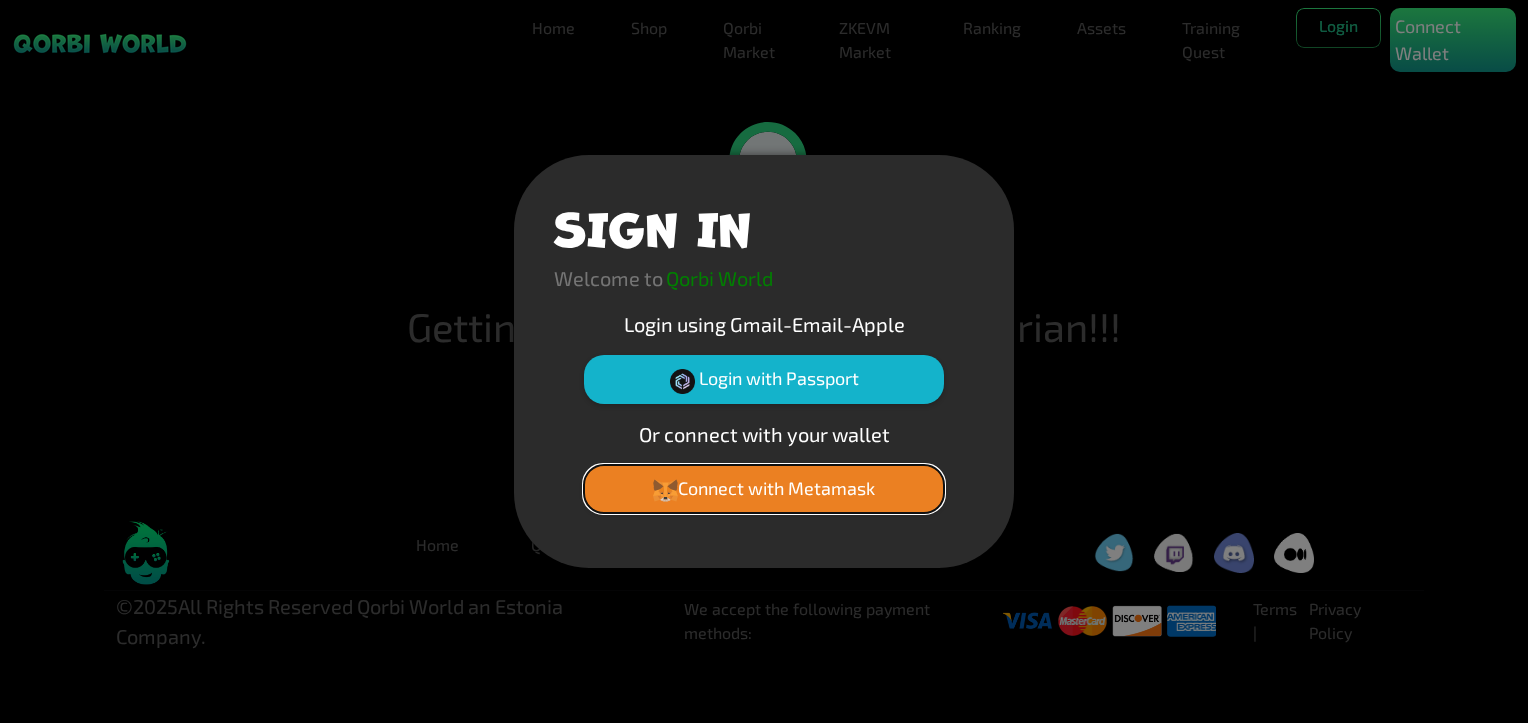 click on "Connect with Metamask" at bounding box center [764, 489] 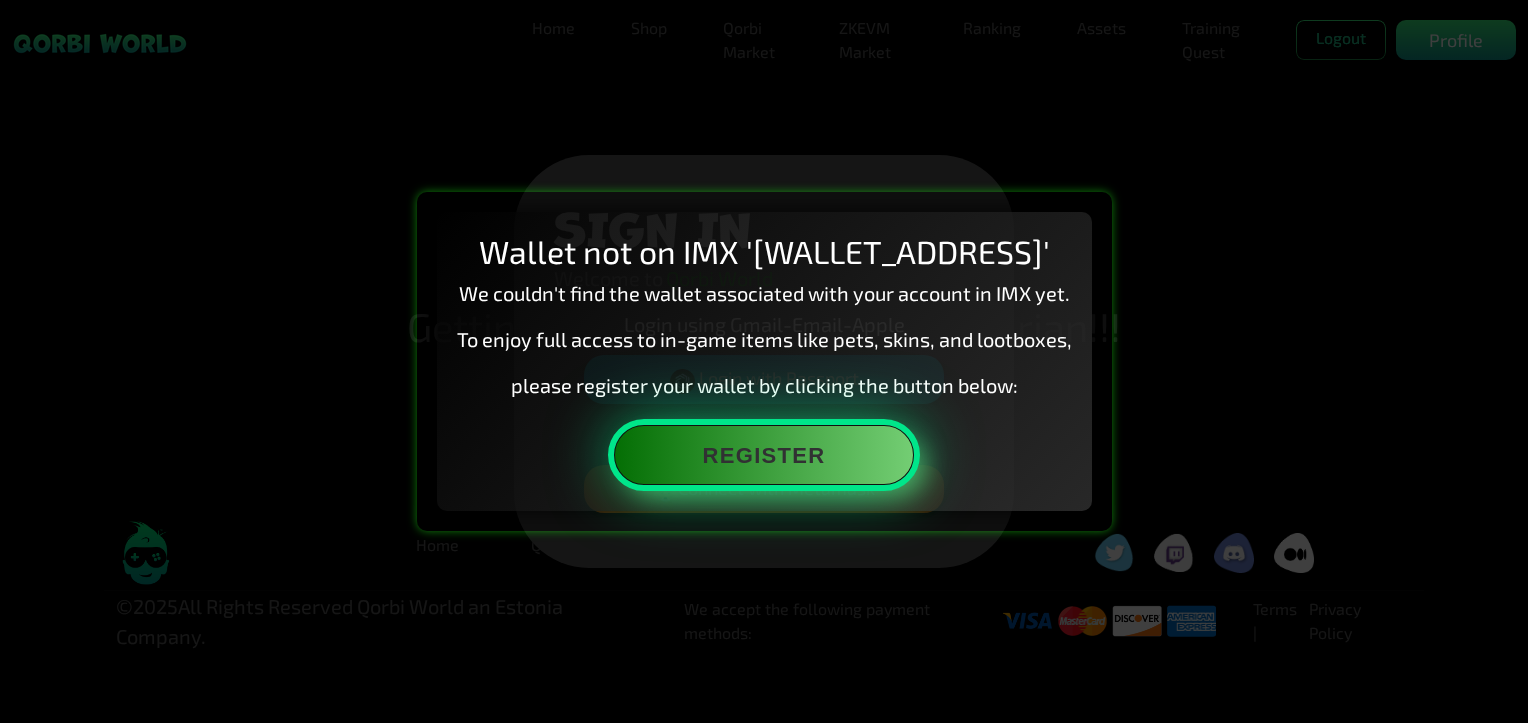 click on "Register" at bounding box center [764, 455] 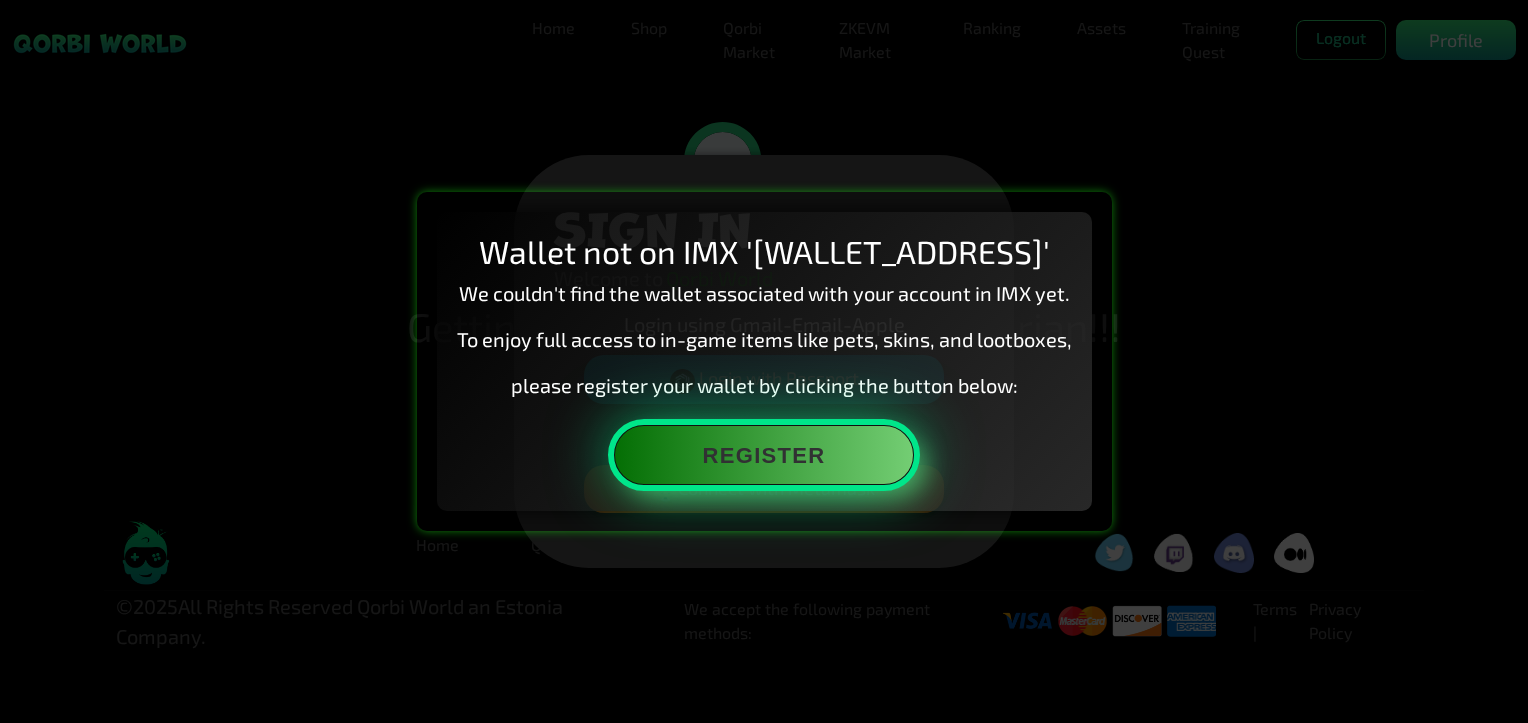 click on "Register" at bounding box center [764, 455] 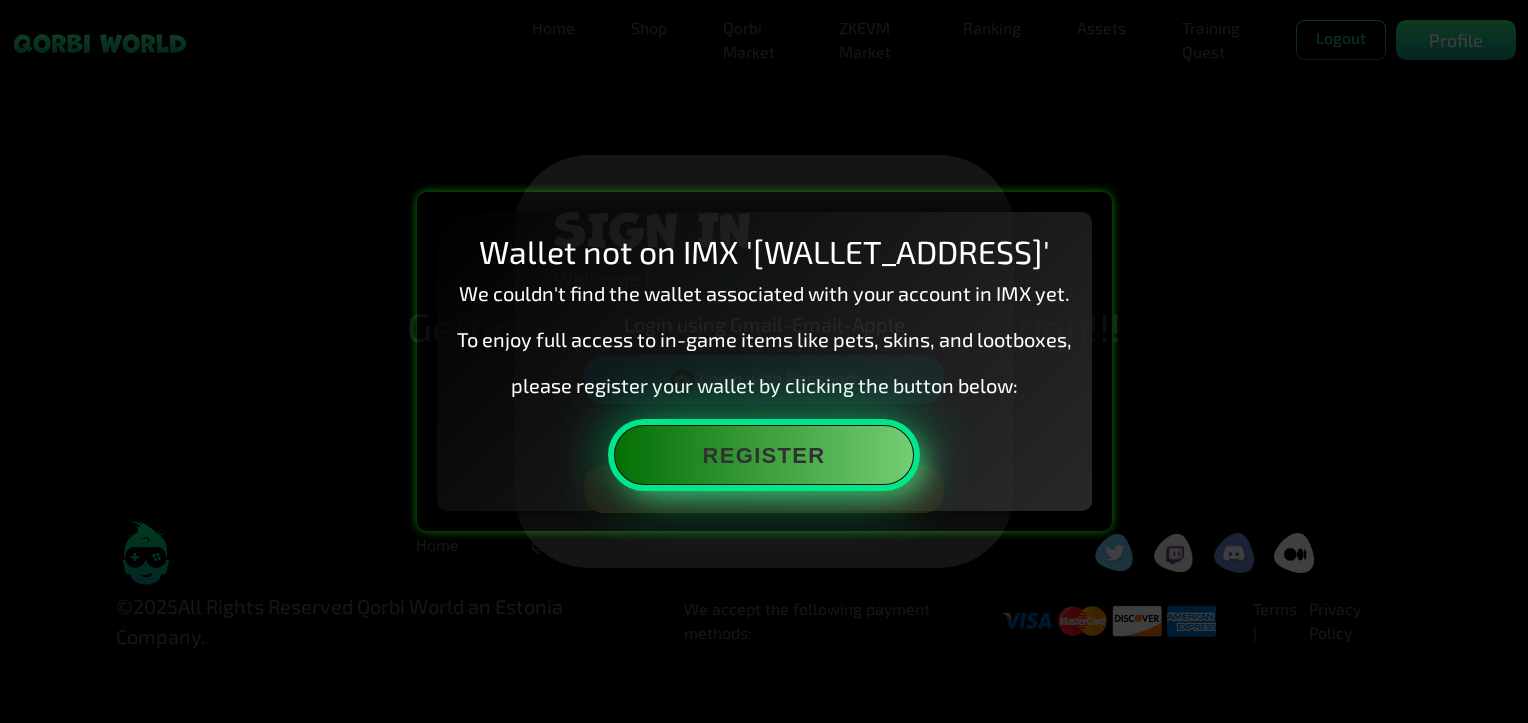 click on "Register" at bounding box center [764, 455] 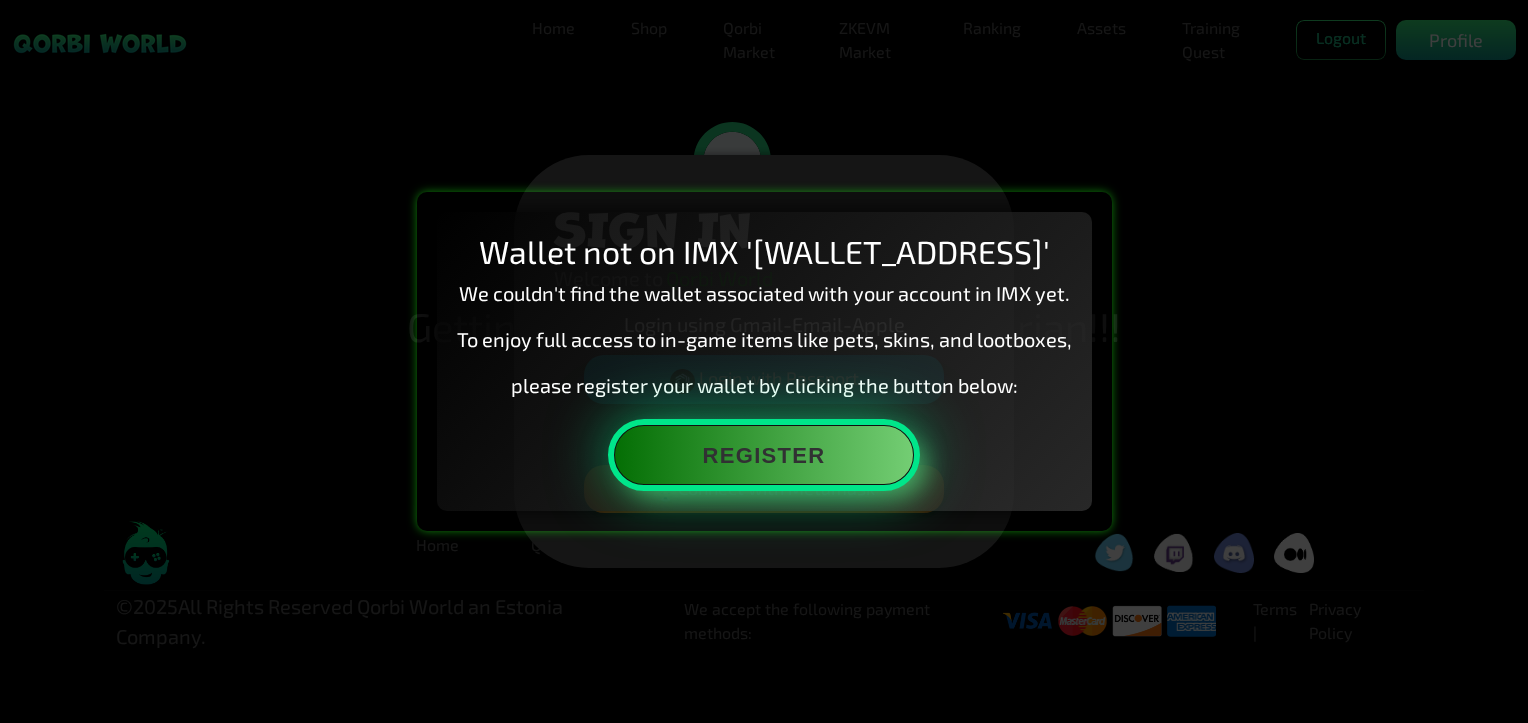 click on "Register" at bounding box center [764, 455] 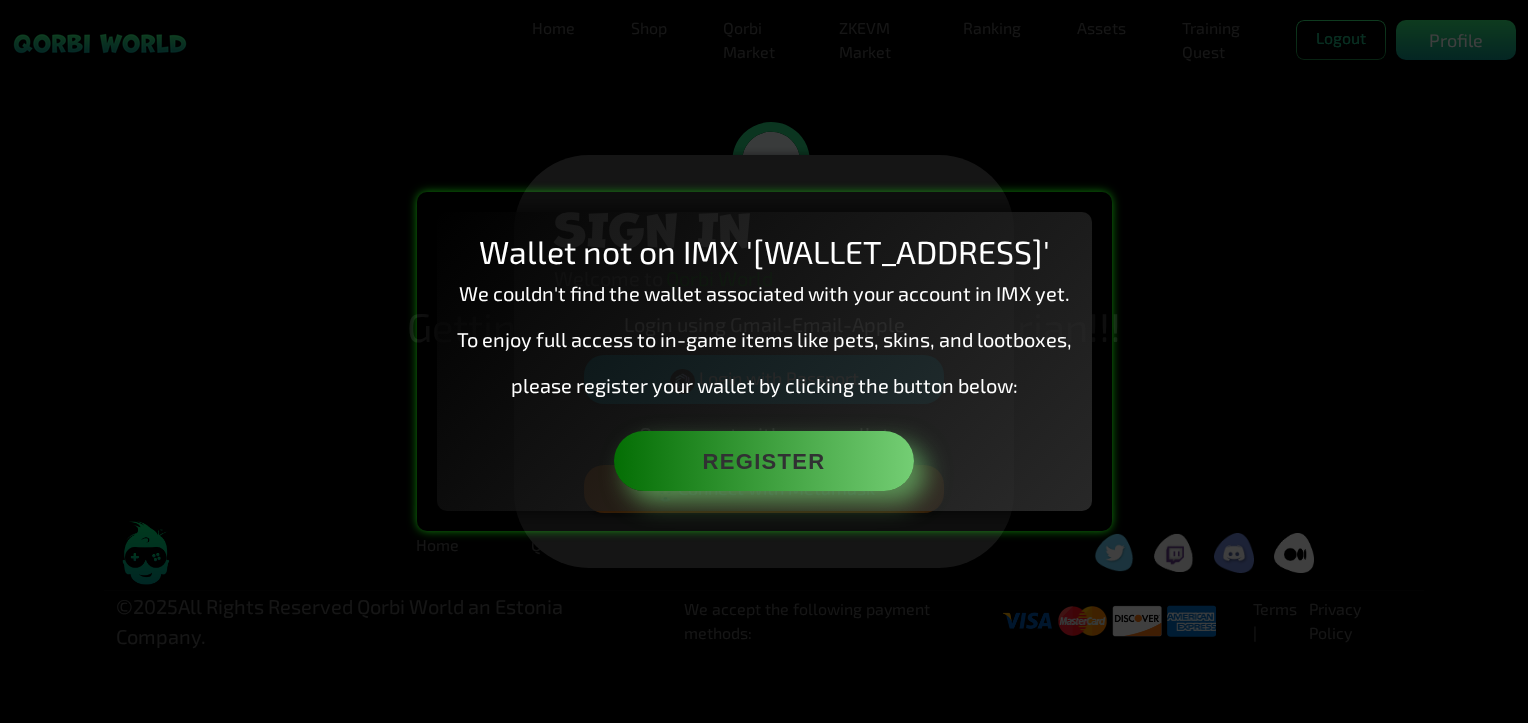 click on "Wallet not on IMX '[WALLET_ADDRESS]' We couldn't find the wallet associated with your account in IMX yet. To enjoy full access to in-game items like pets, skins, and lootboxes, please register your wallet by clicking the button below: Register" at bounding box center [764, 361] 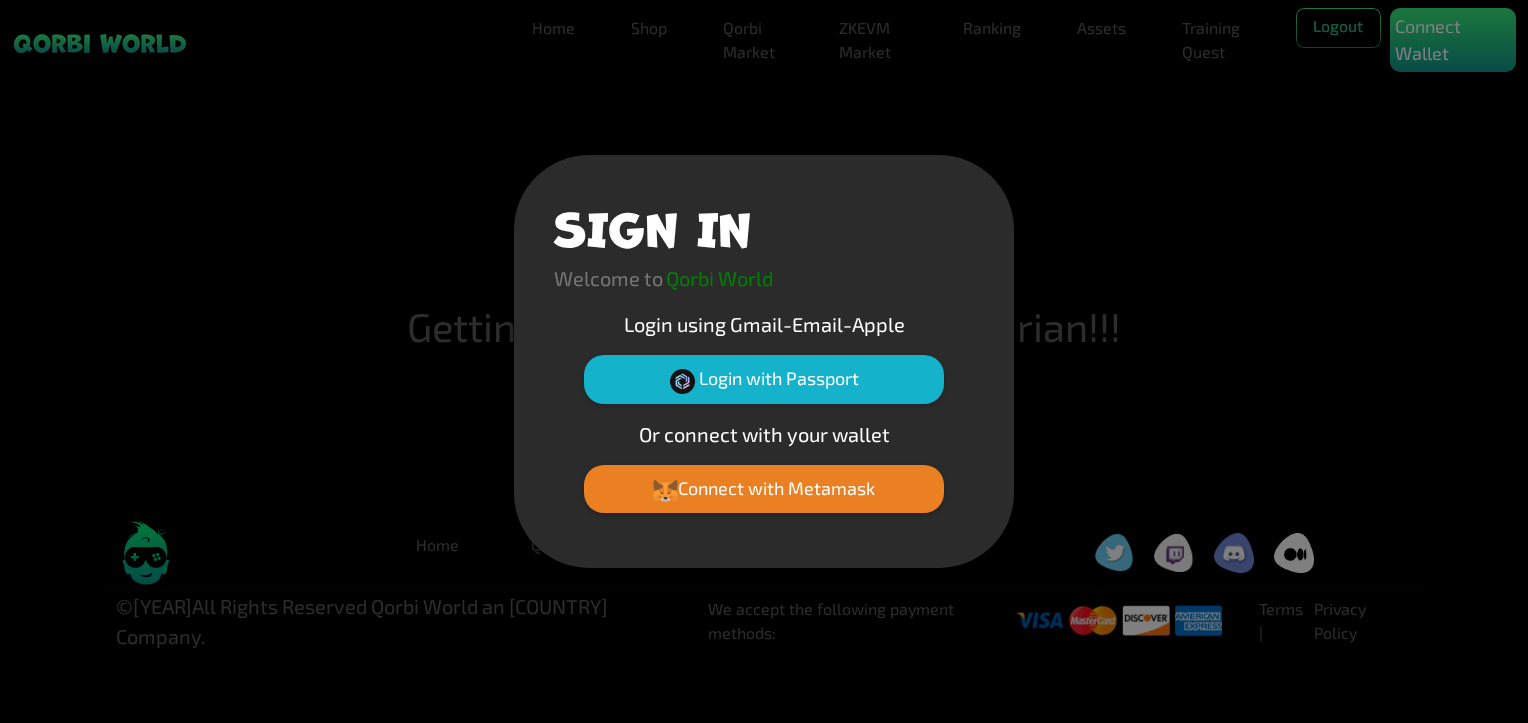 scroll, scrollTop: 0, scrollLeft: 0, axis: both 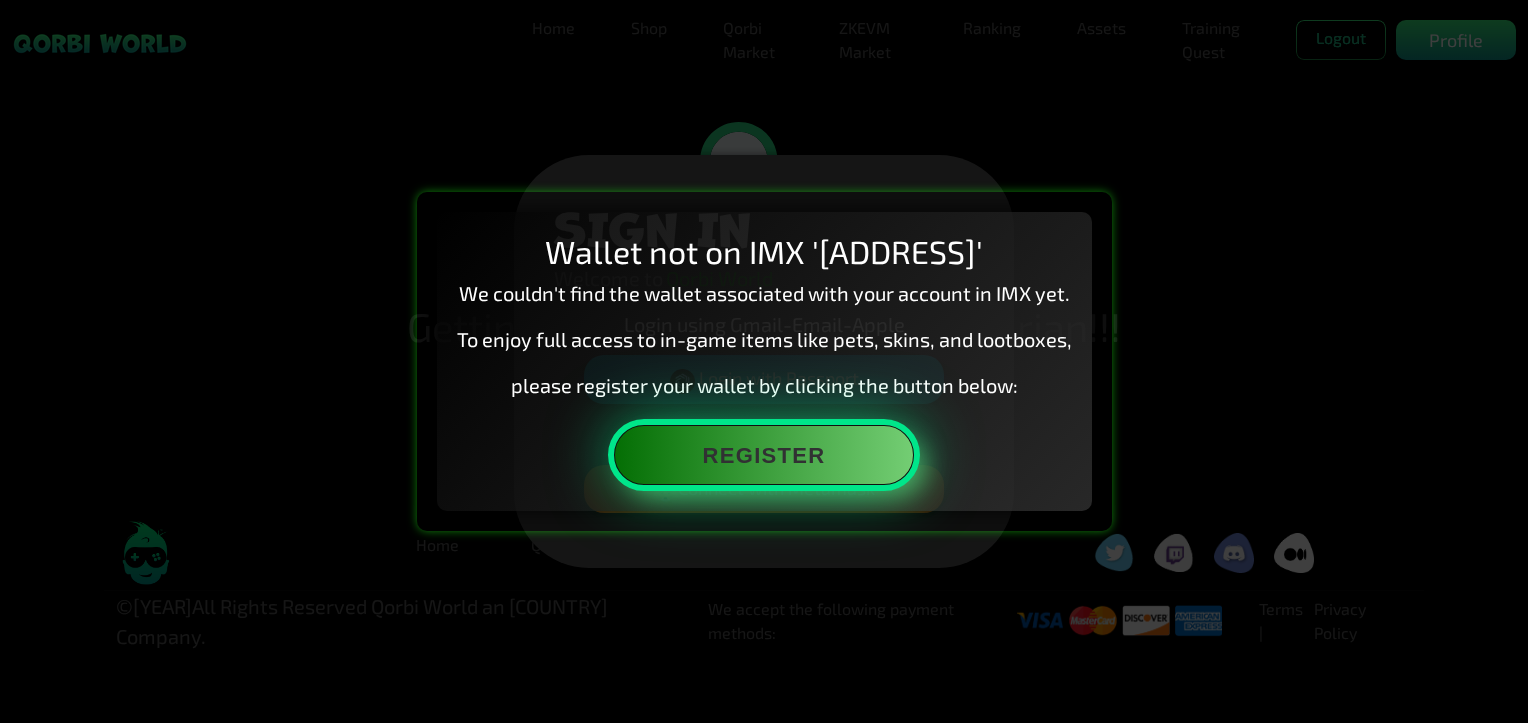 click on "Register" at bounding box center [764, 455] 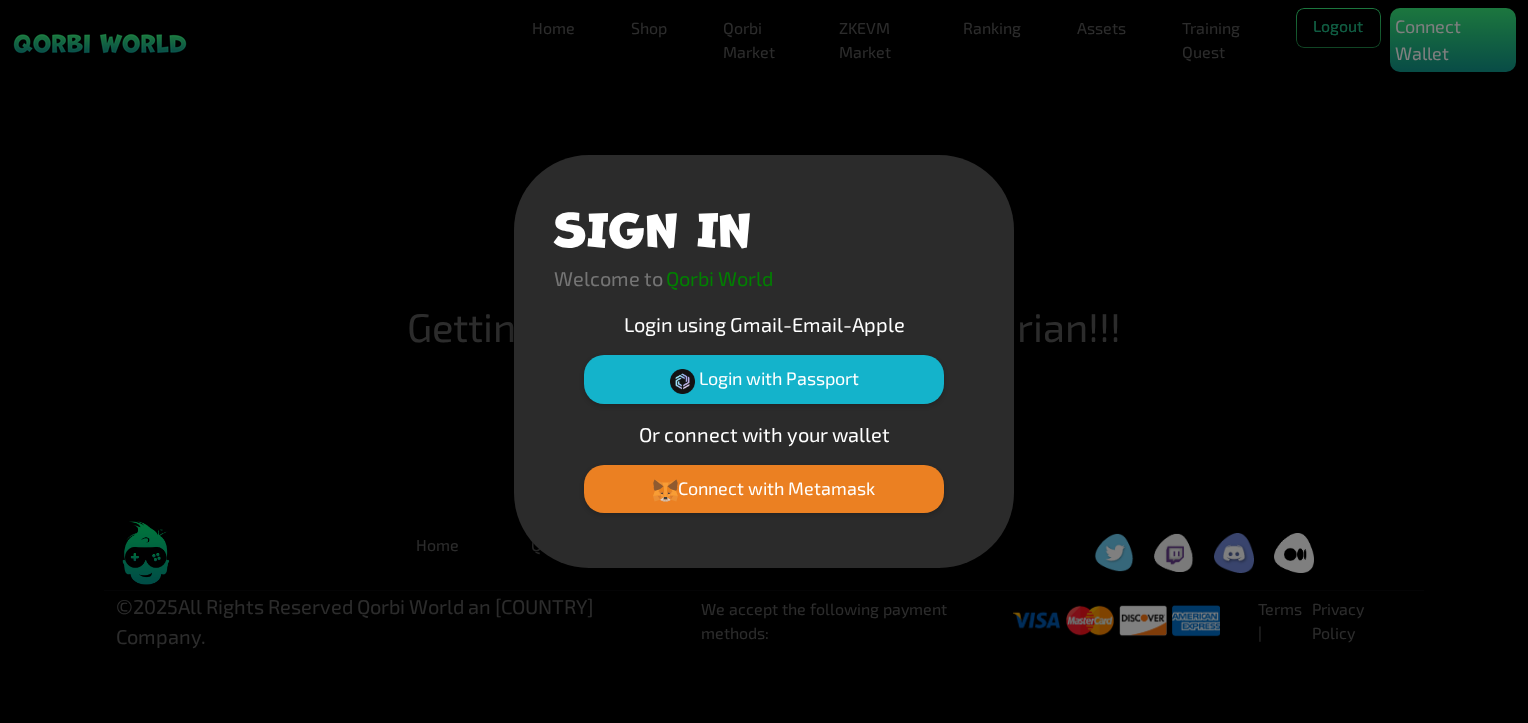 scroll, scrollTop: 0, scrollLeft: 0, axis: both 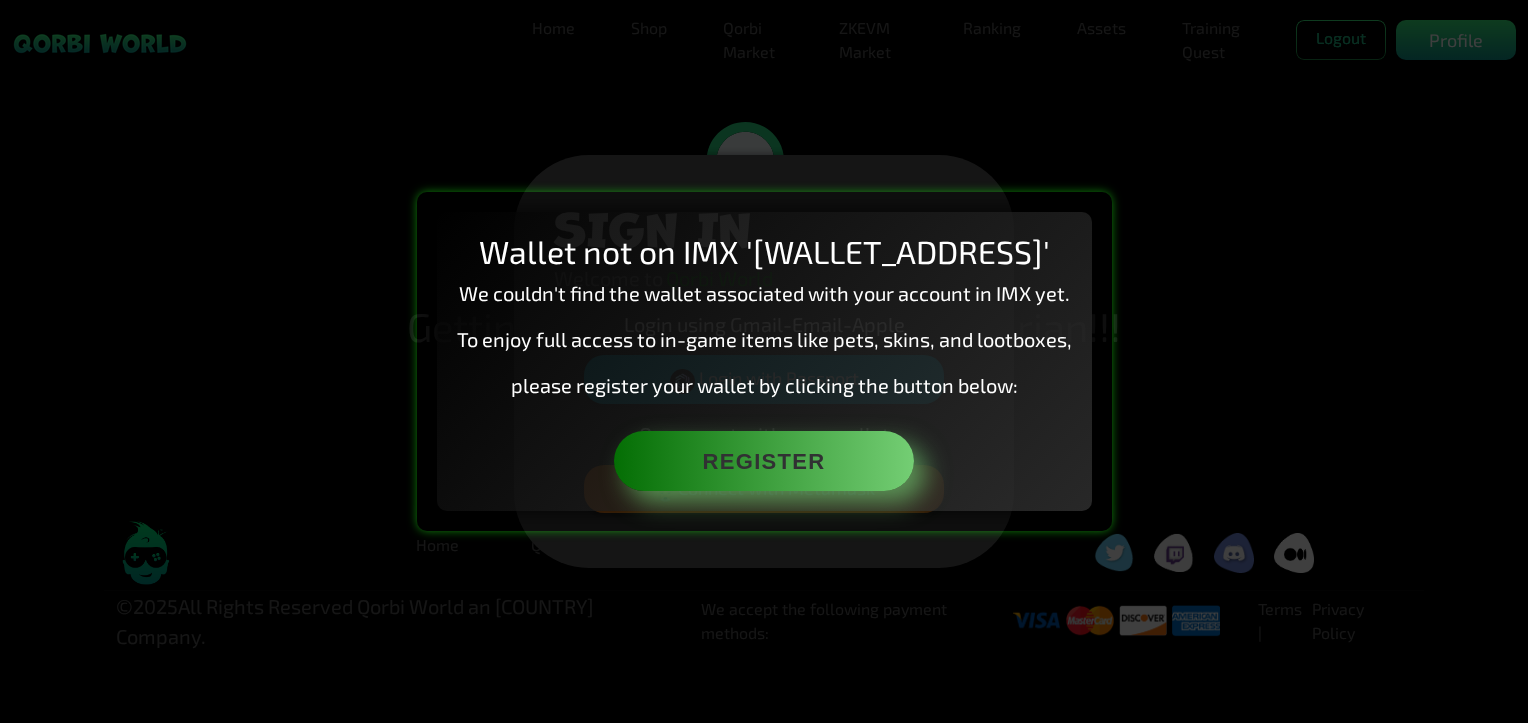 click on "Wallet not on IMX '[WALLET_ADDRESS]' We couldn't find the wallet associated with your account in IMX yet. To enjoy full access to in-game items like pets, skins, and lootboxes, please register your wallet by clicking the button below: Register" at bounding box center [764, 361] 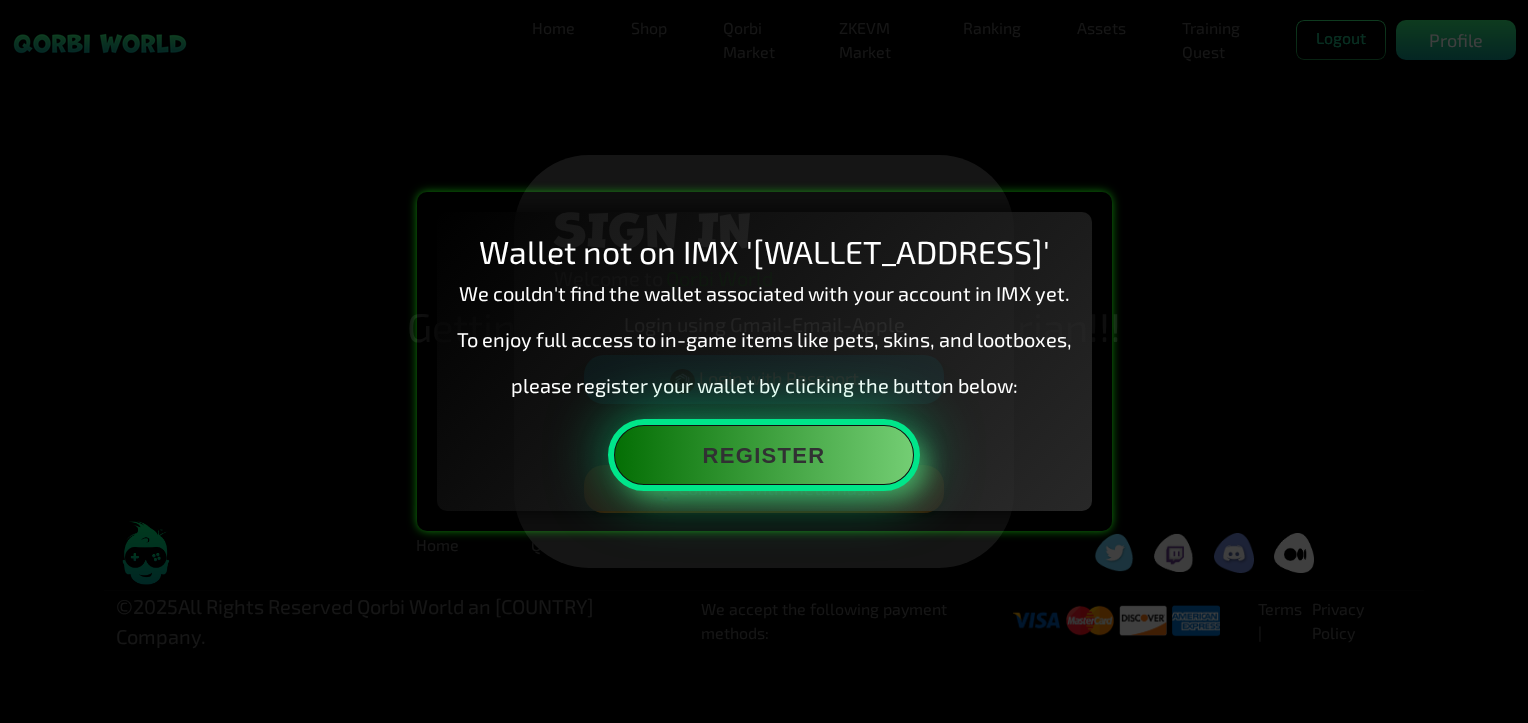 click on "Register" at bounding box center [764, 455] 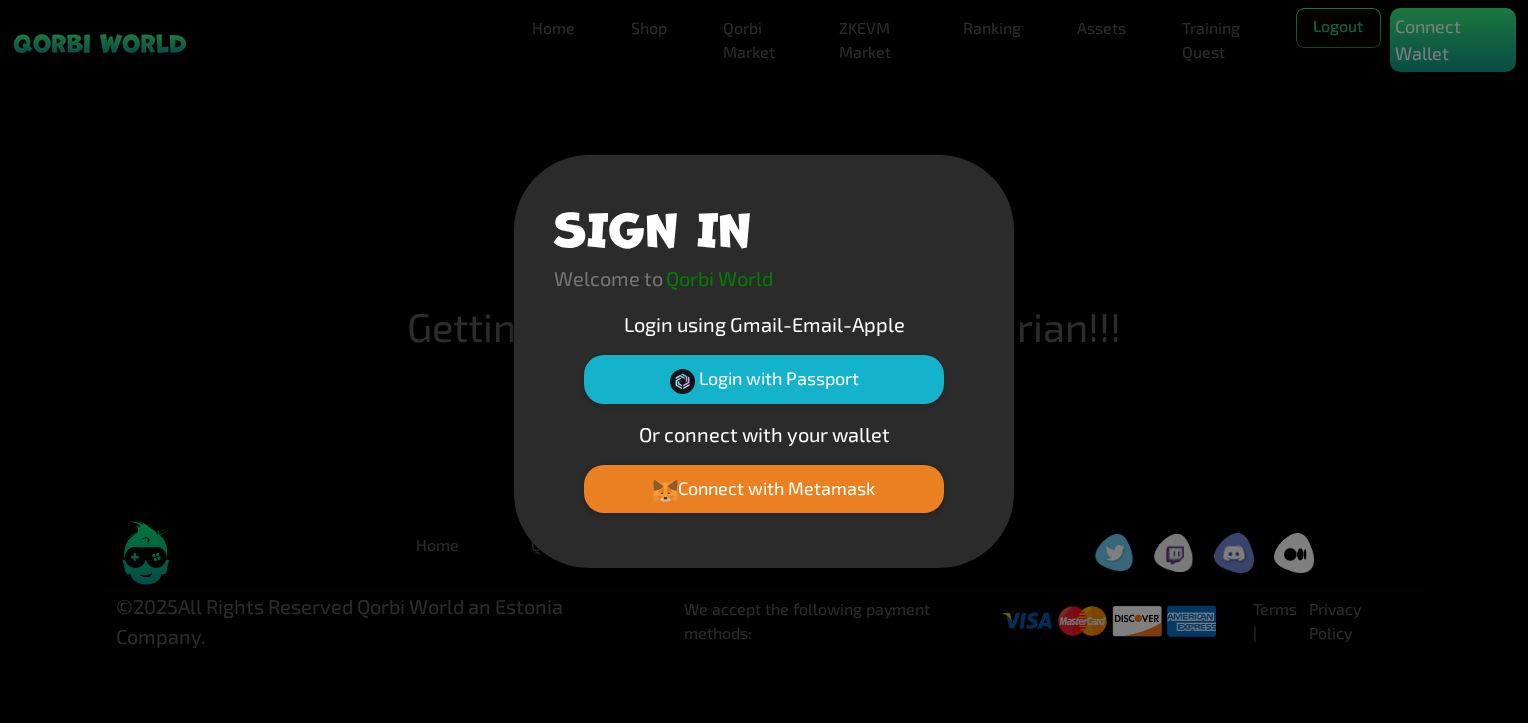 scroll, scrollTop: 0, scrollLeft: 0, axis: both 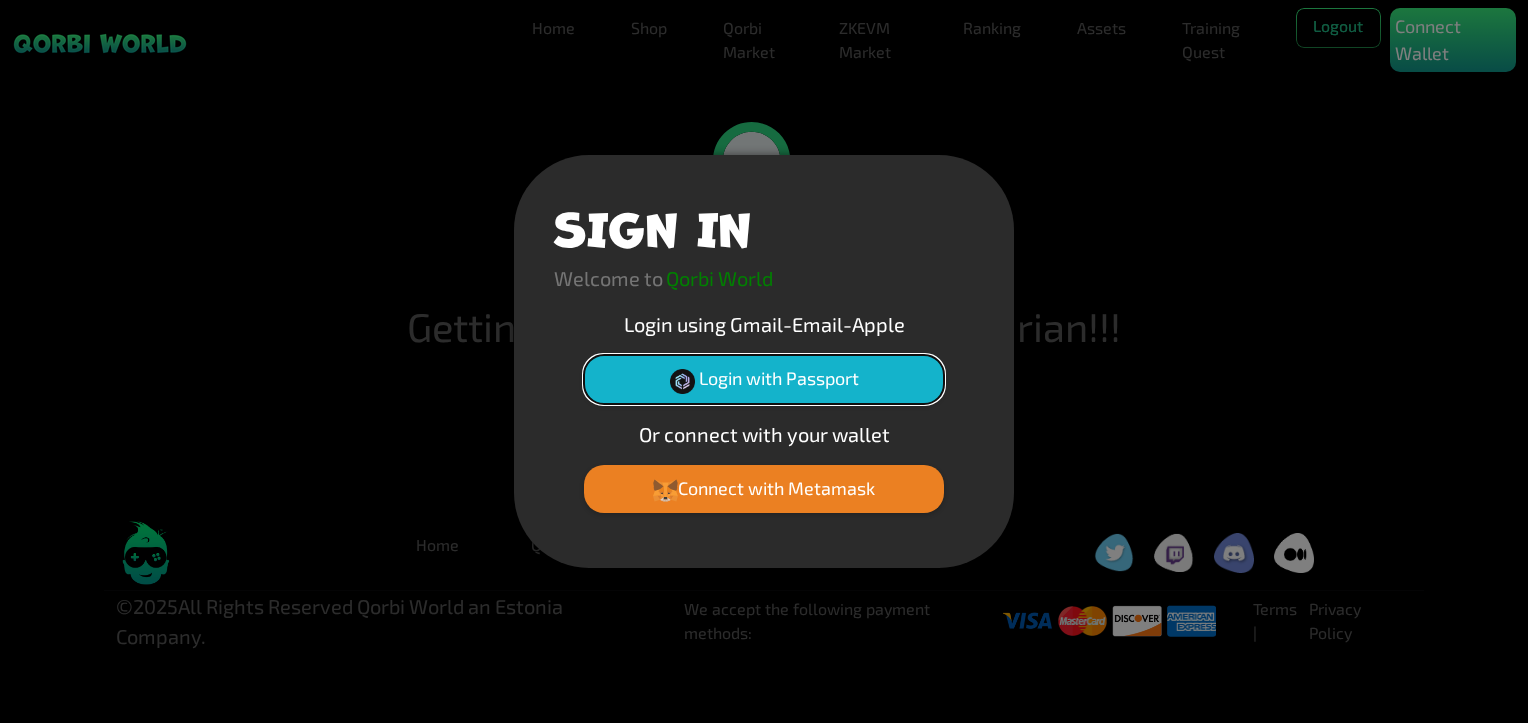 click on "Login with Passport" at bounding box center (764, 379) 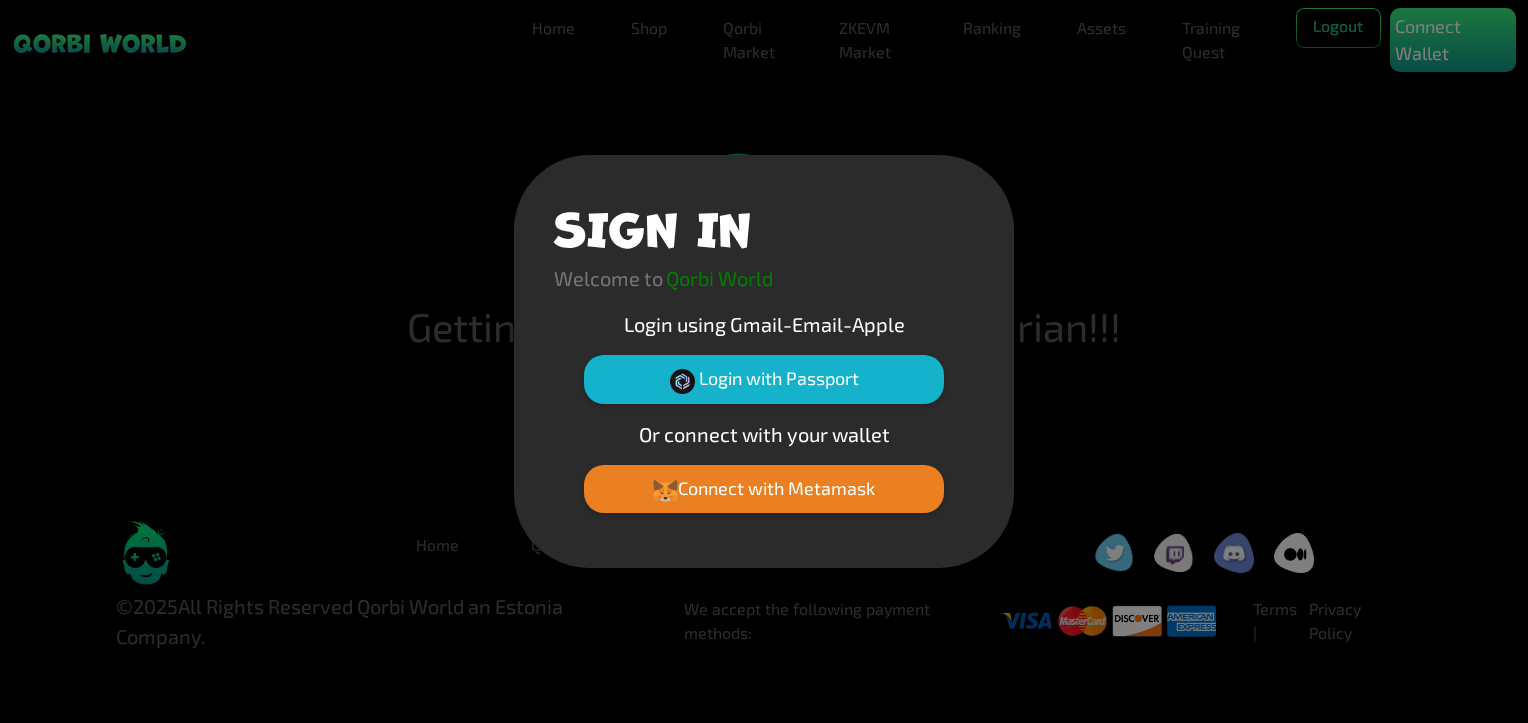 scroll, scrollTop: 0, scrollLeft: 0, axis: both 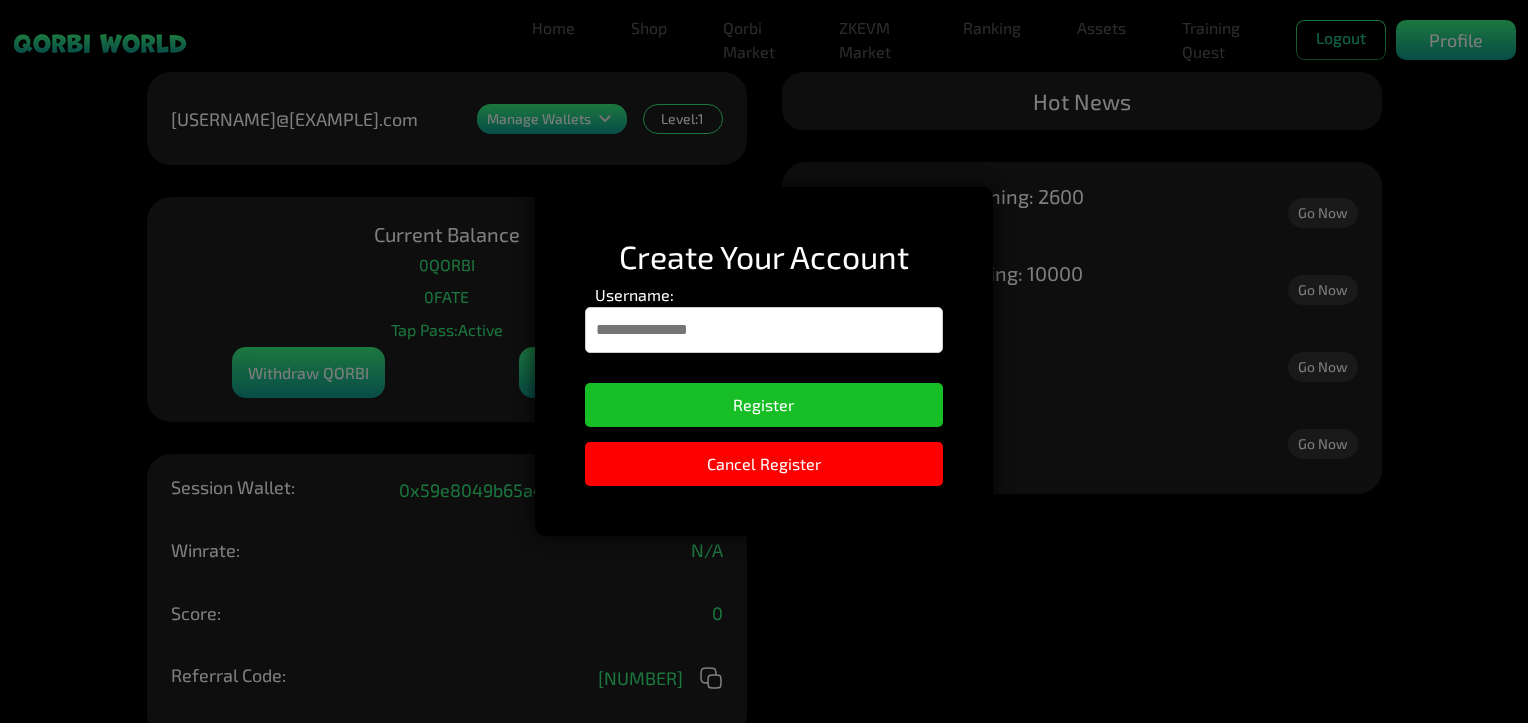 click on "Create Your Account Username: Register Cancel Register" at bounding box center (764, 361) 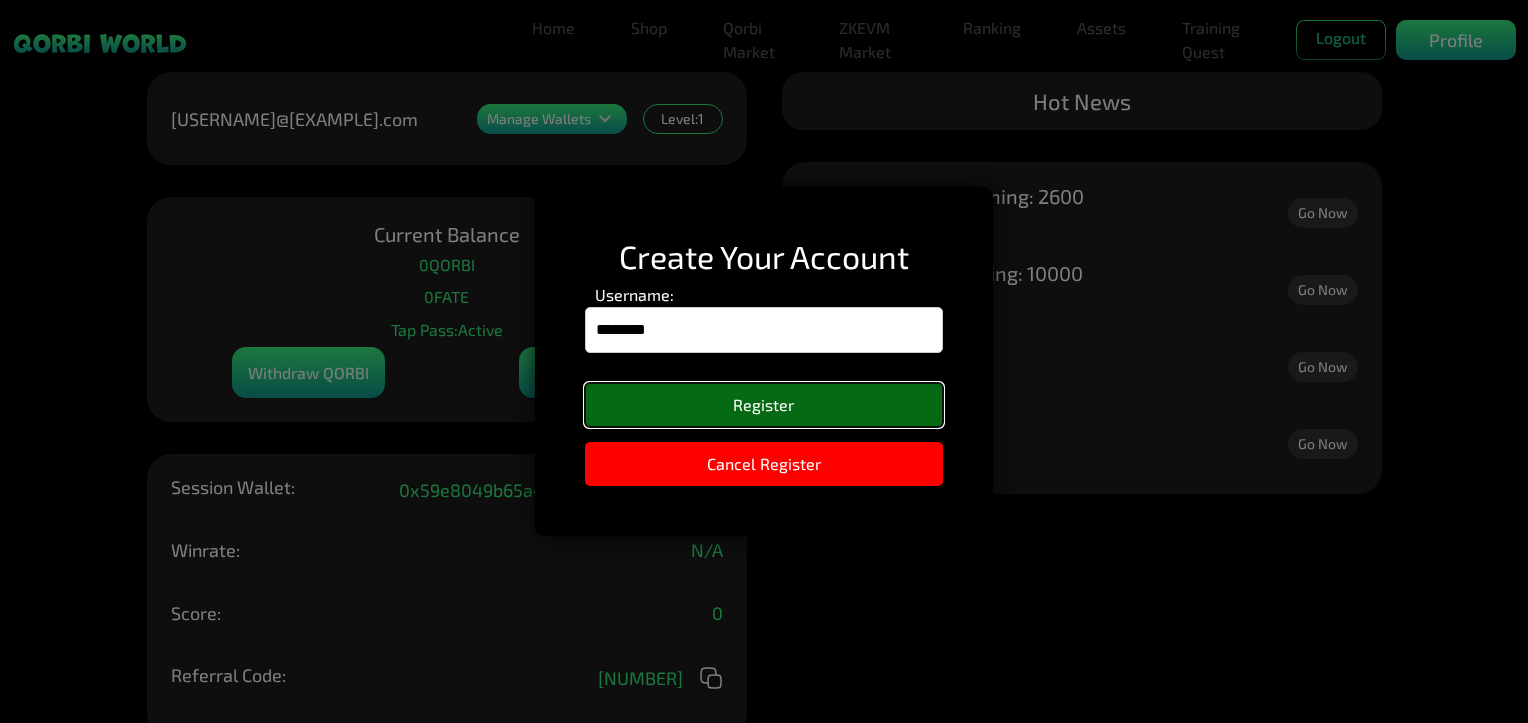 click on "Register" at bounding box center [764, 405] 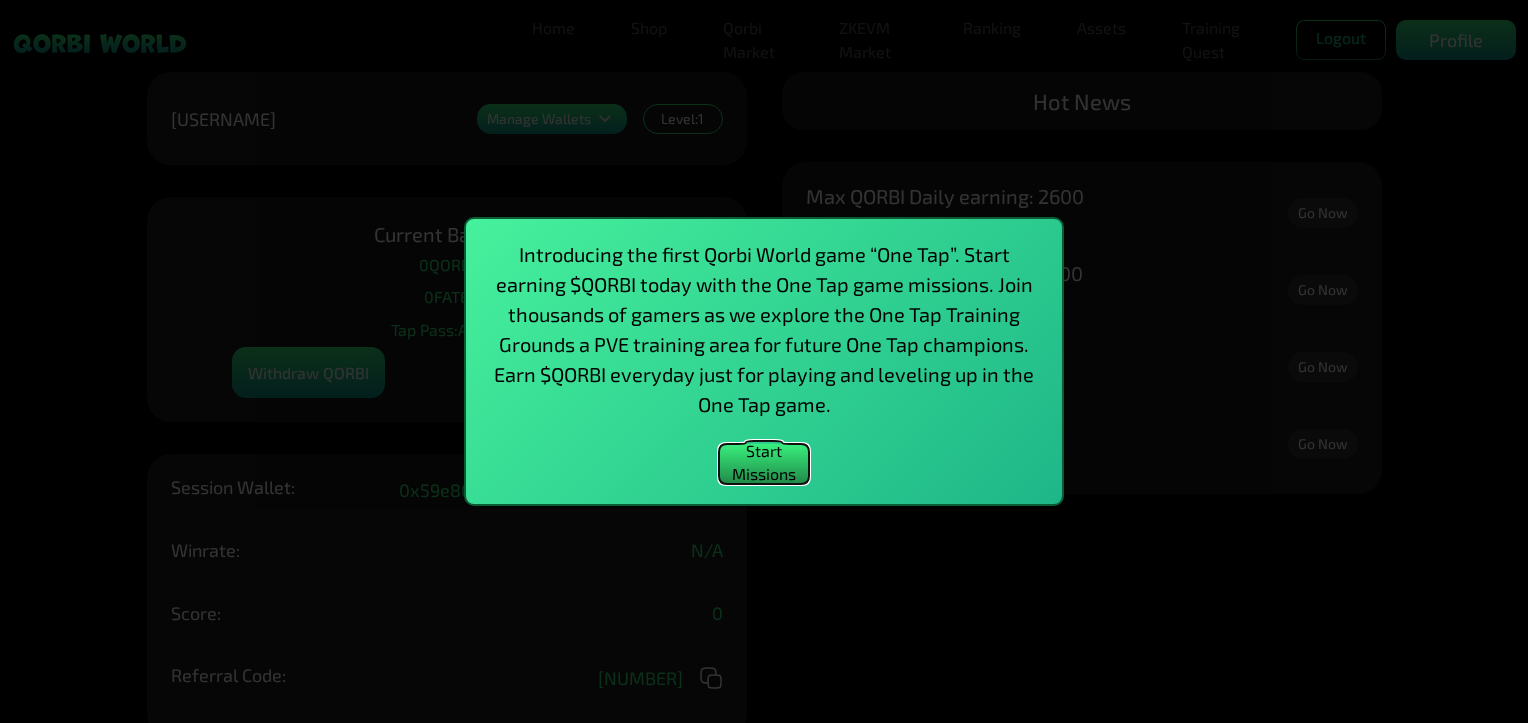 click on "Start Missions" at bounding box center (764, 464) 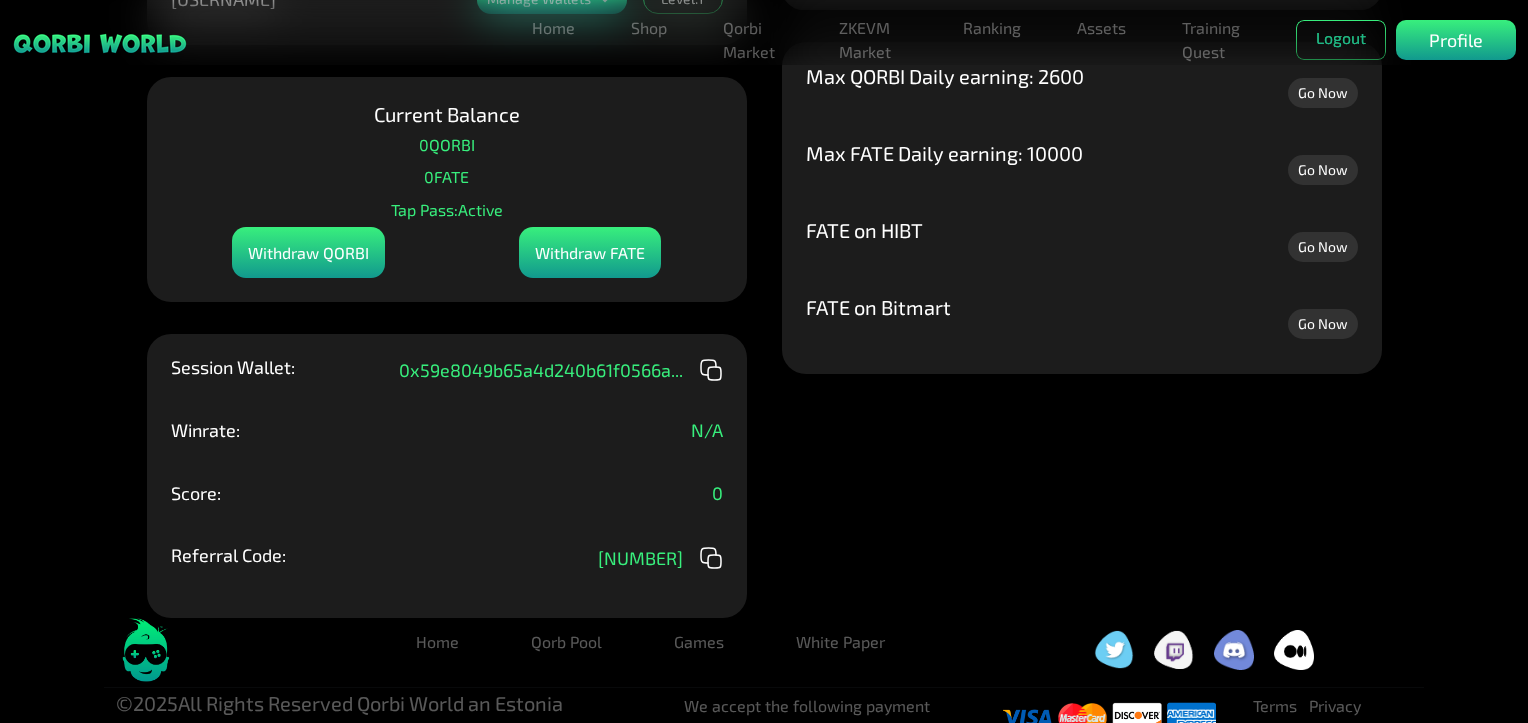 scroll, scrollTop: 159, scrollLeft: 0, axis: vertical 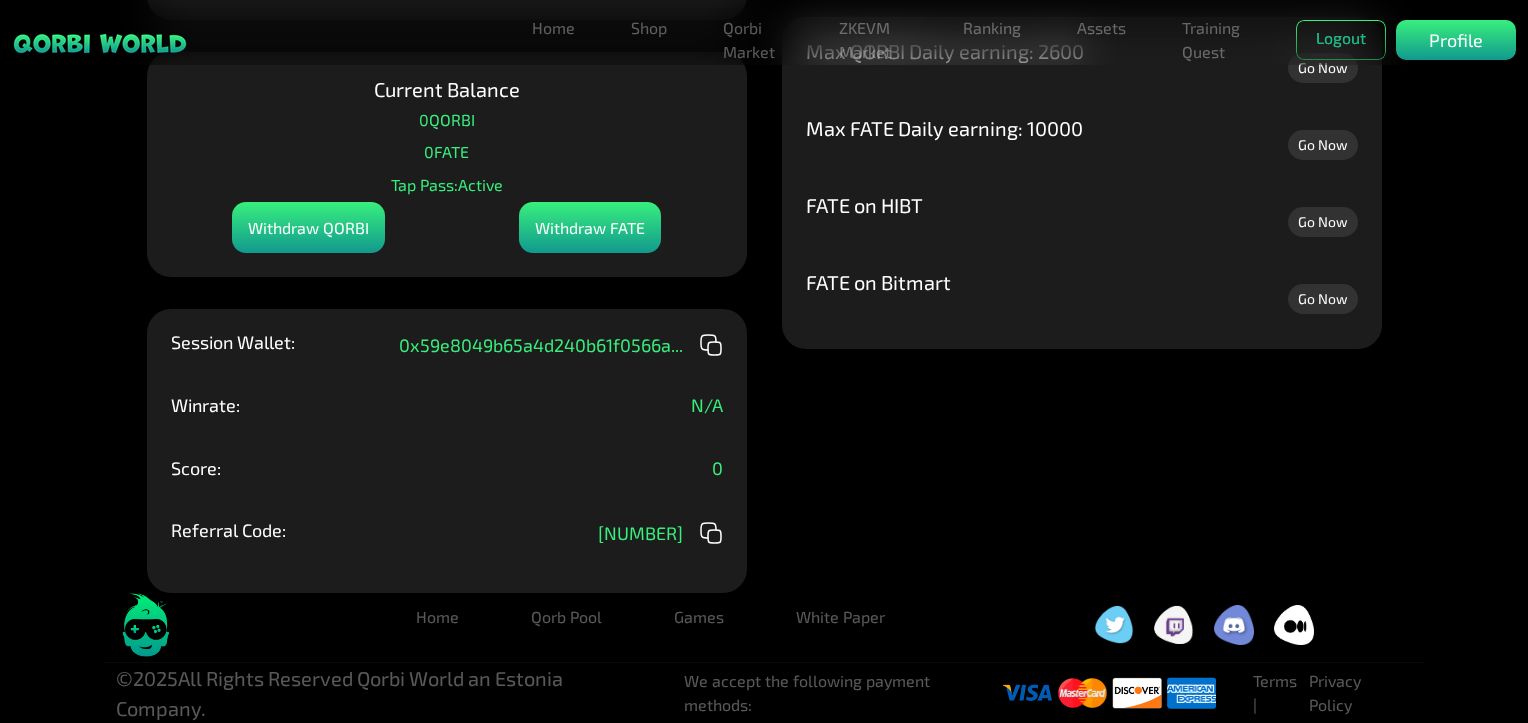 click 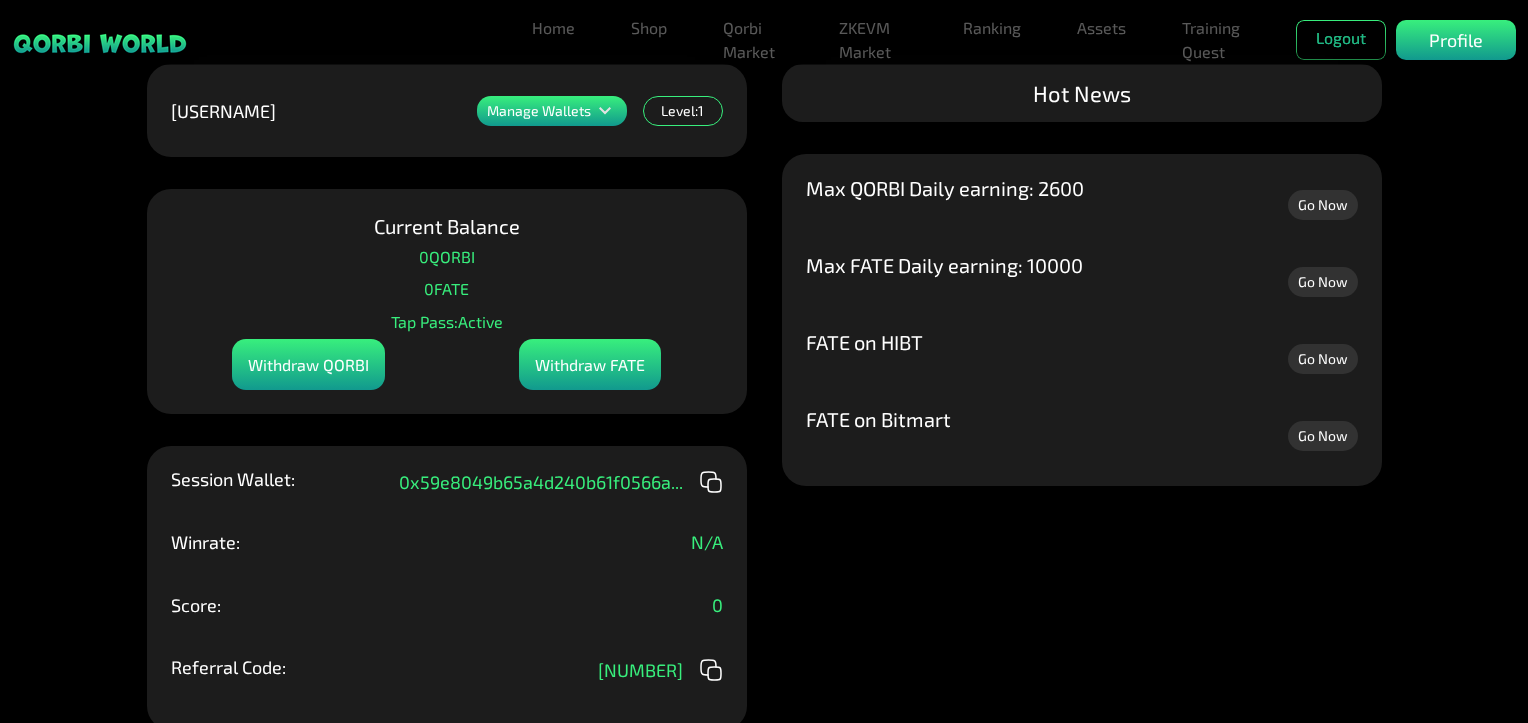 scroll, scrollTop: 0, scrollLeft: 0, axis: both 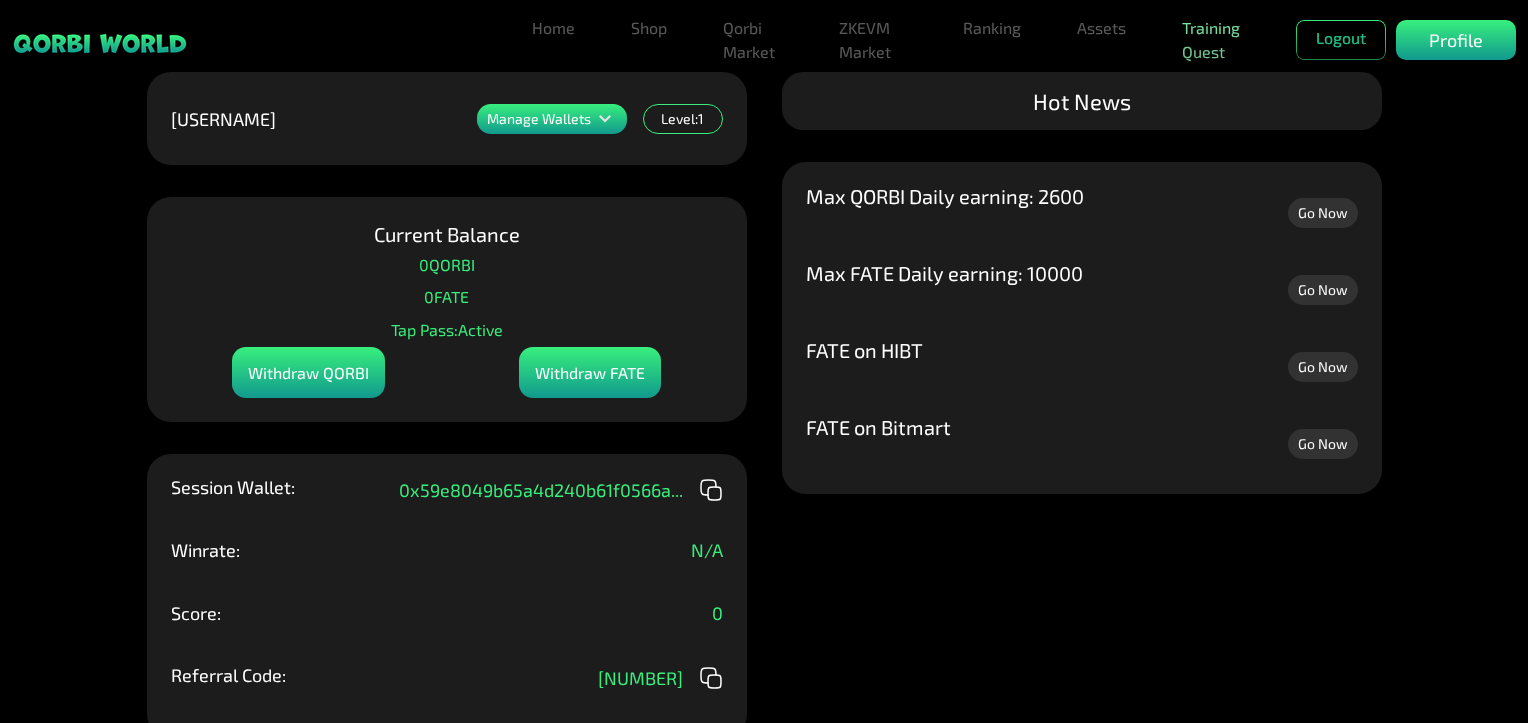 click on "Training Quest" at bounding box center [1215, 40] 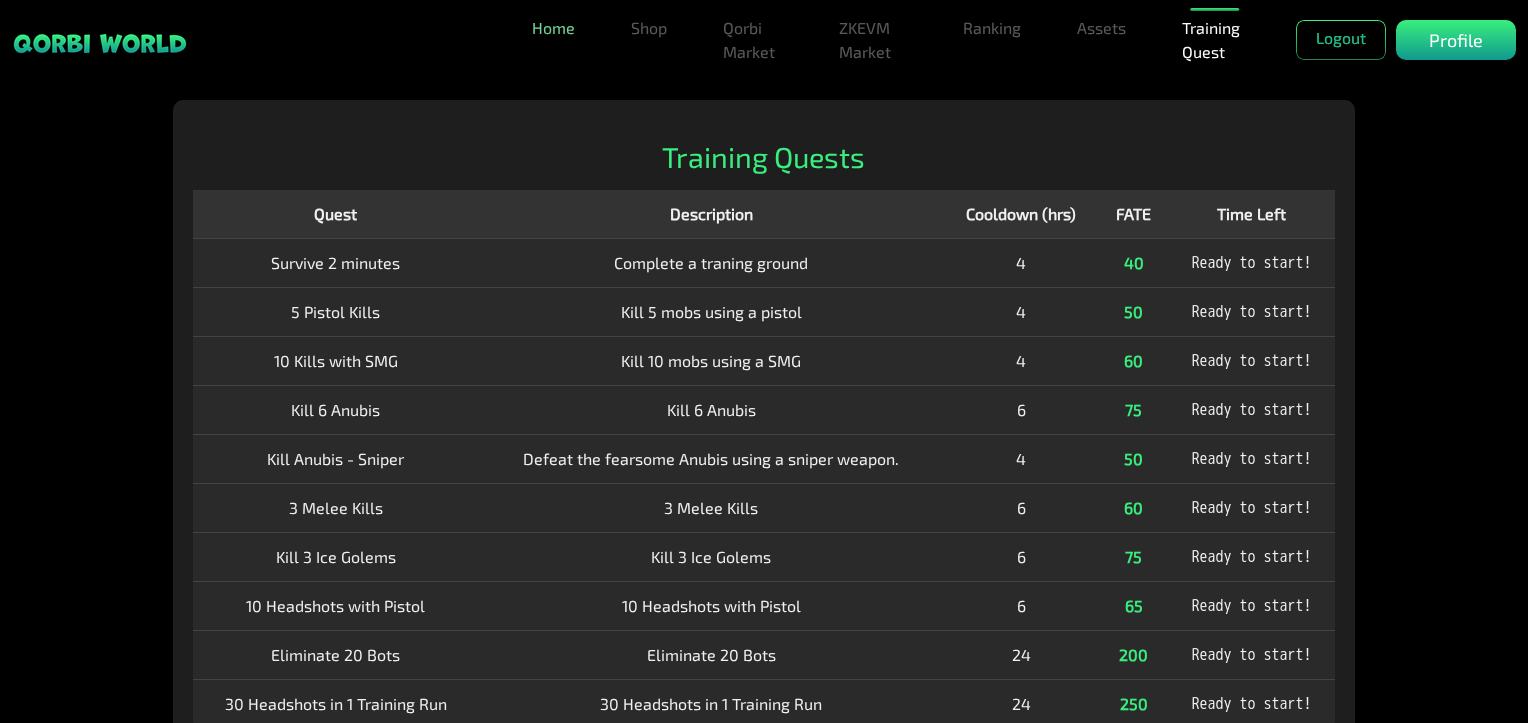 click on "Home" at bounding box center (553, 28) 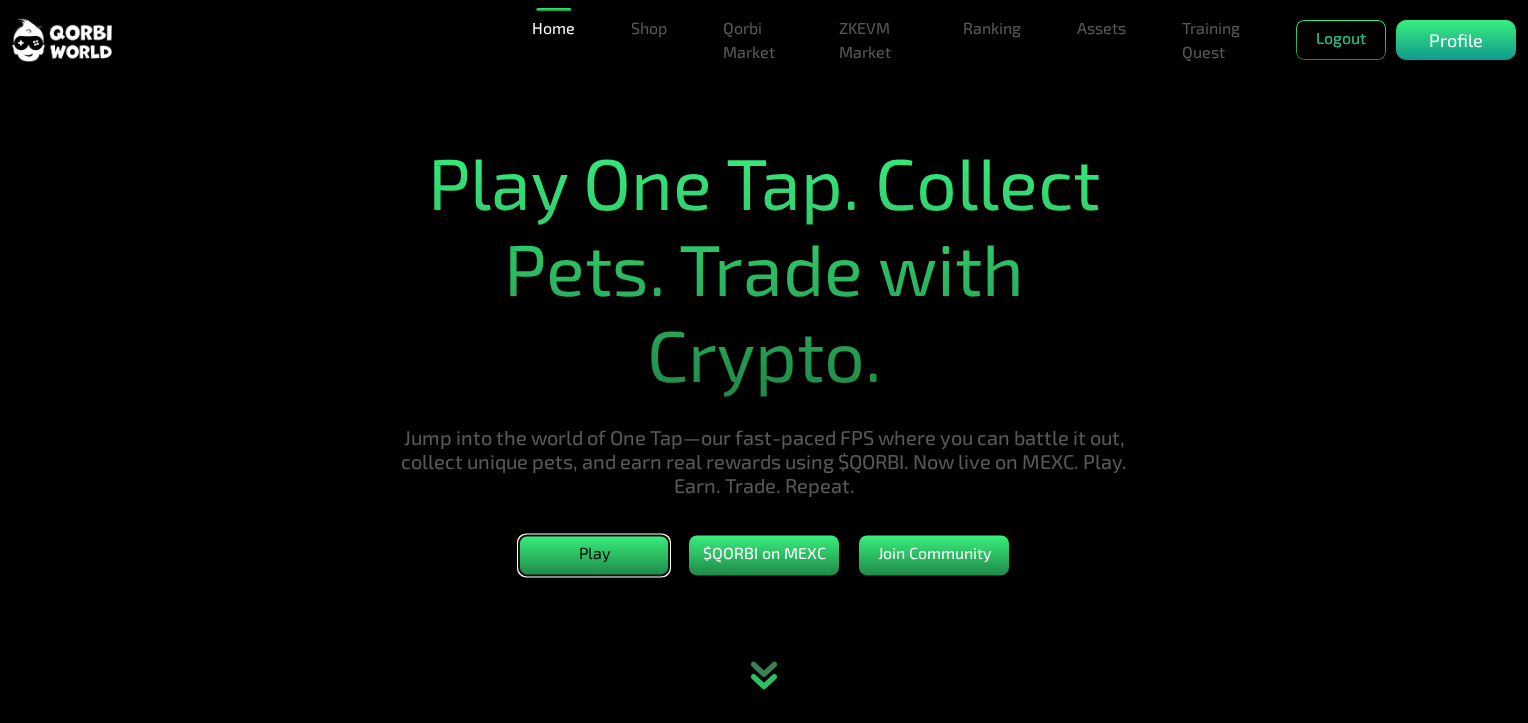 click on "Play" at bounding box center (594, 555) 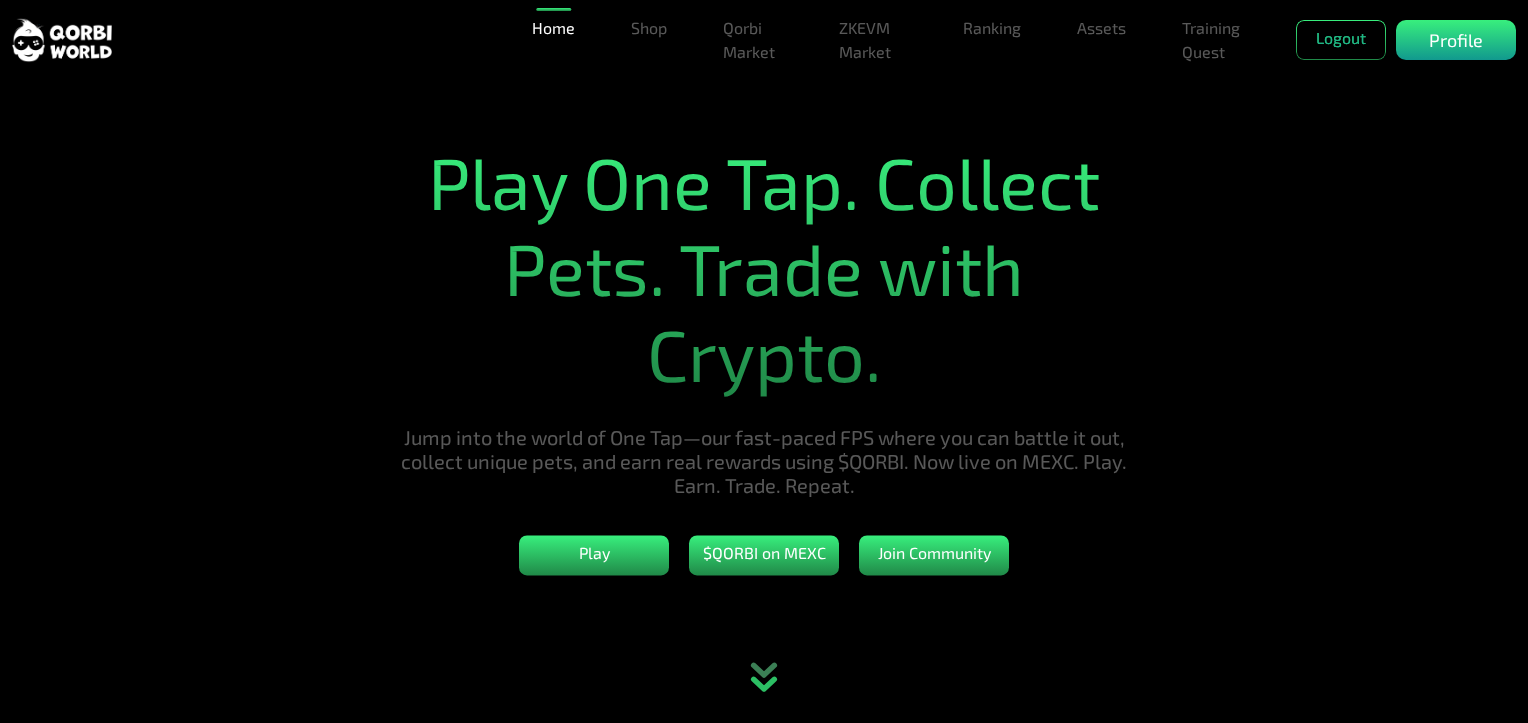 click on "Home Shop Qorbi Market ZKEVM Market Ranking Assets Assets Bundles Forge Burn Eggs Training Quest Logout Profile" at bounding box center [1020, 40] 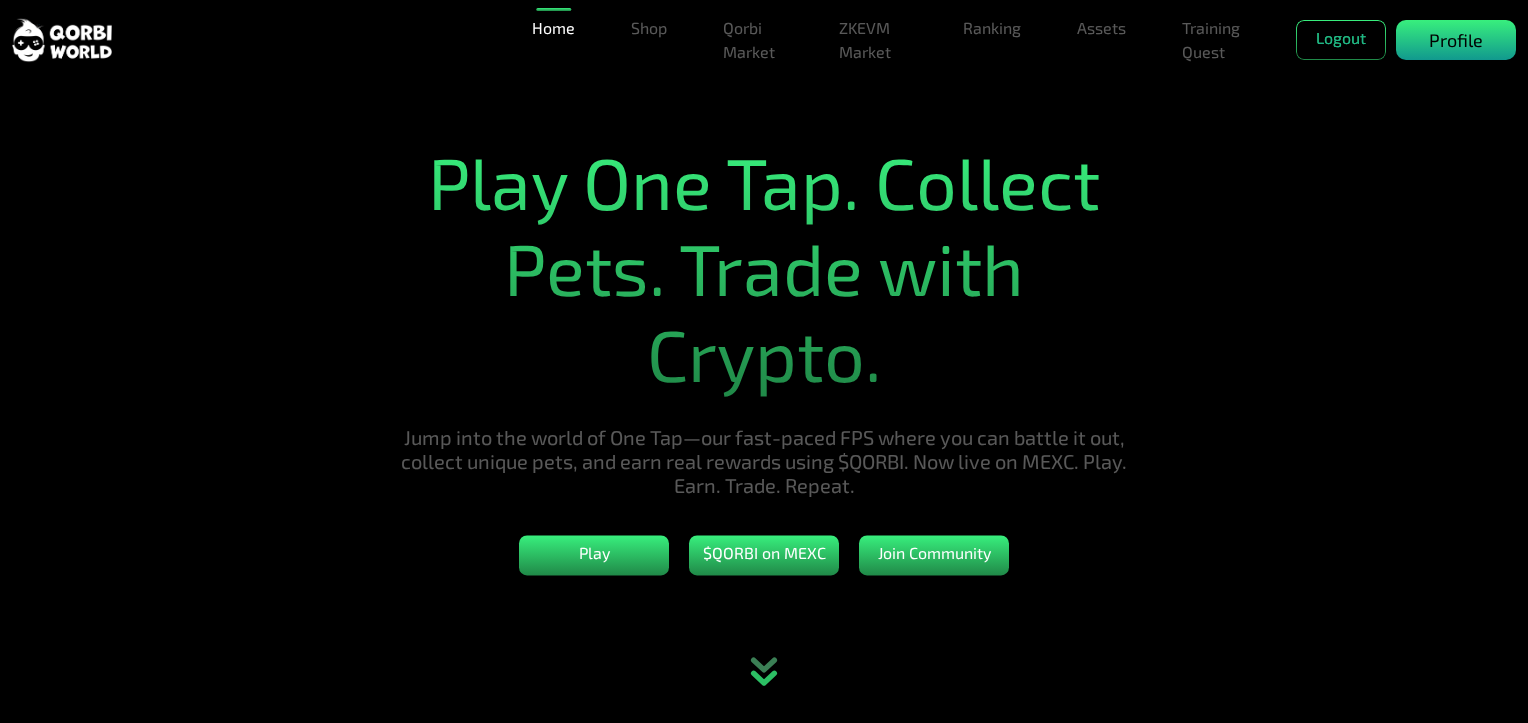 click on "Profile" at bounding box center (1456, 40) 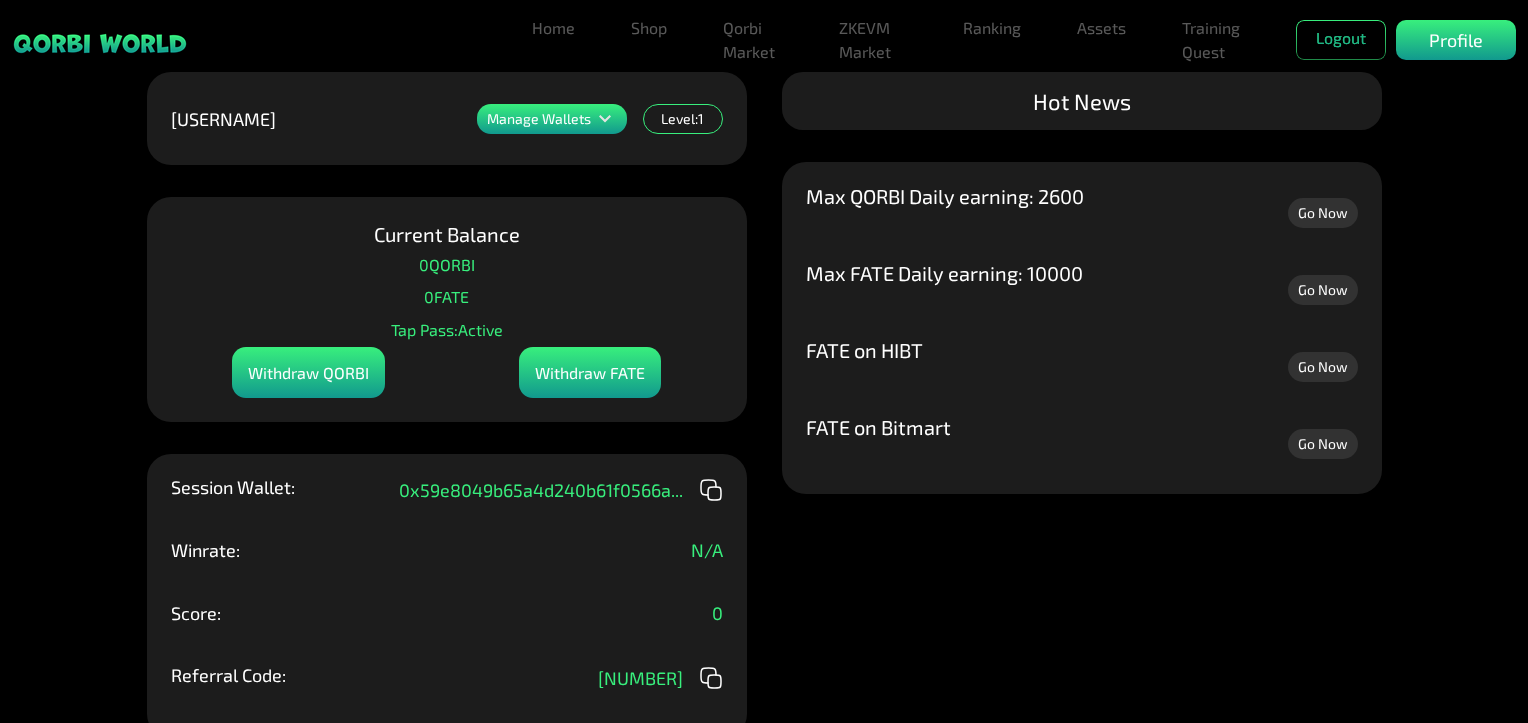 click on "Manage Wallets" at bounding box center (539, 119) 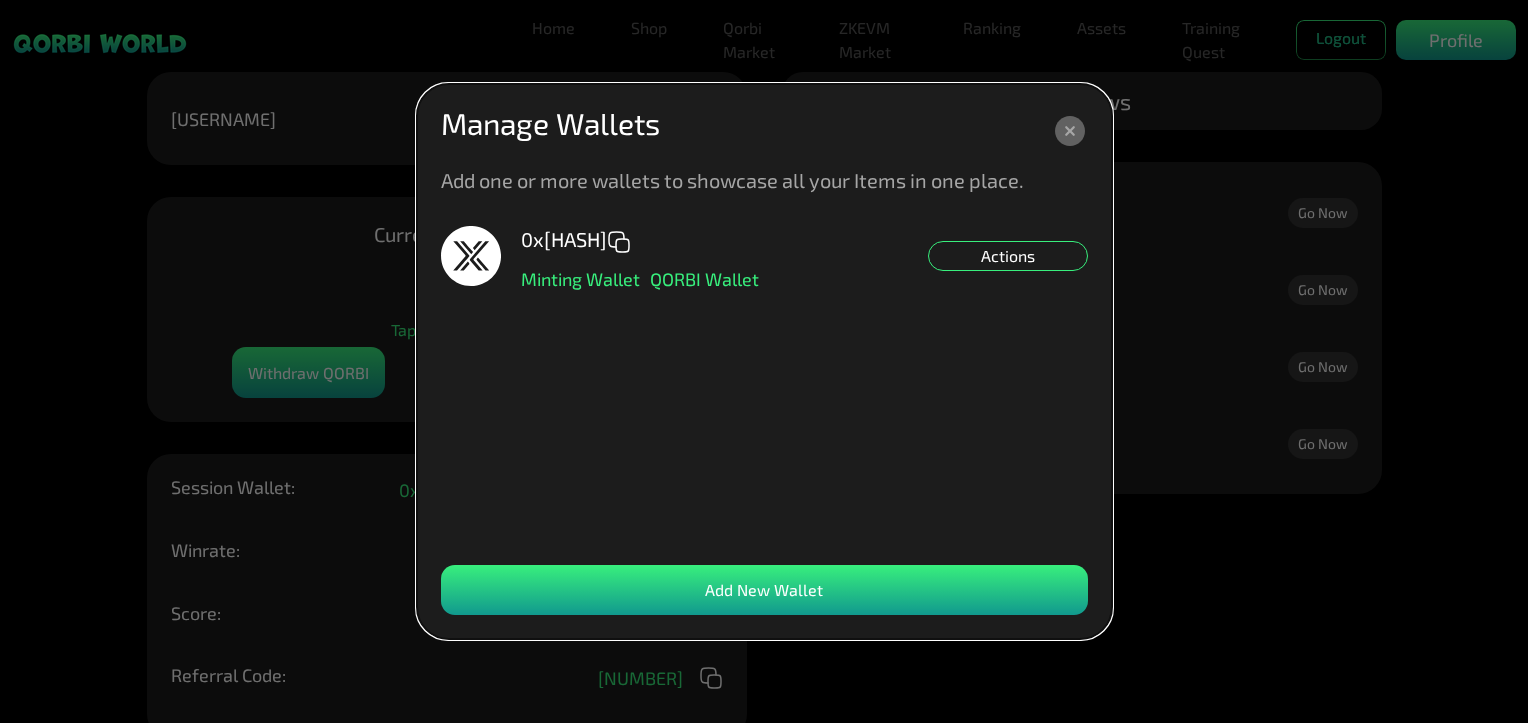 click on "Add New Wallet" at bounding box center (764, 590) 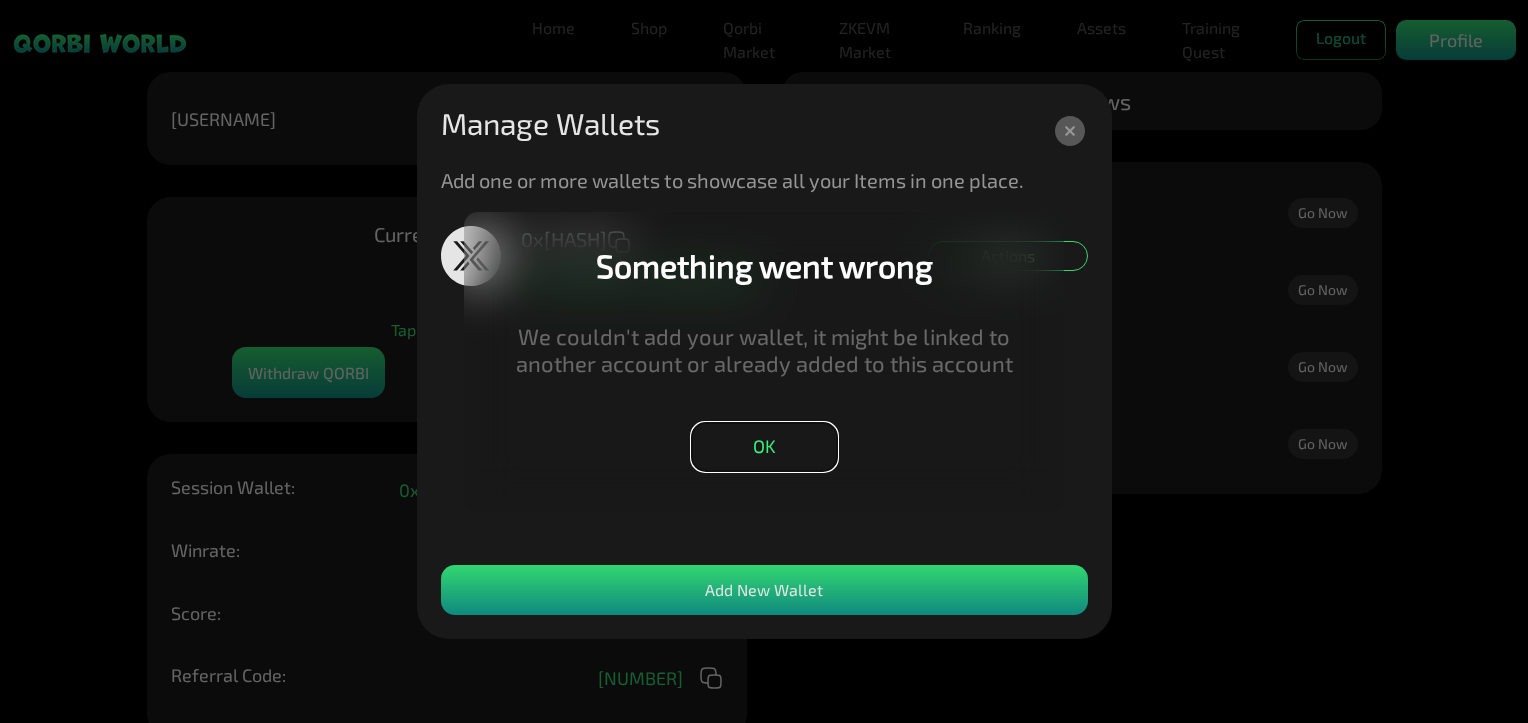 click on "OK" at bounding box center (764, 447) 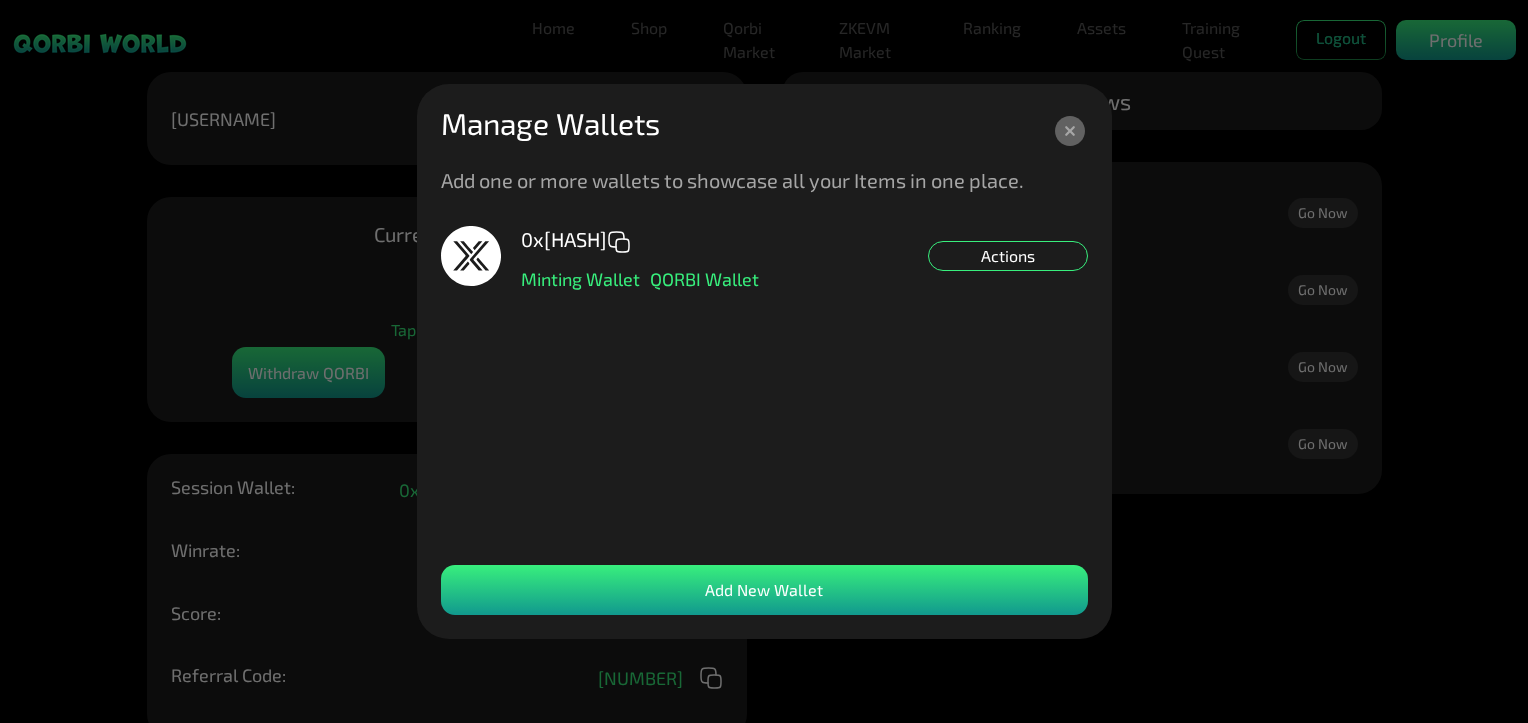 click on "Actions" at bounding box center [1008, 256] 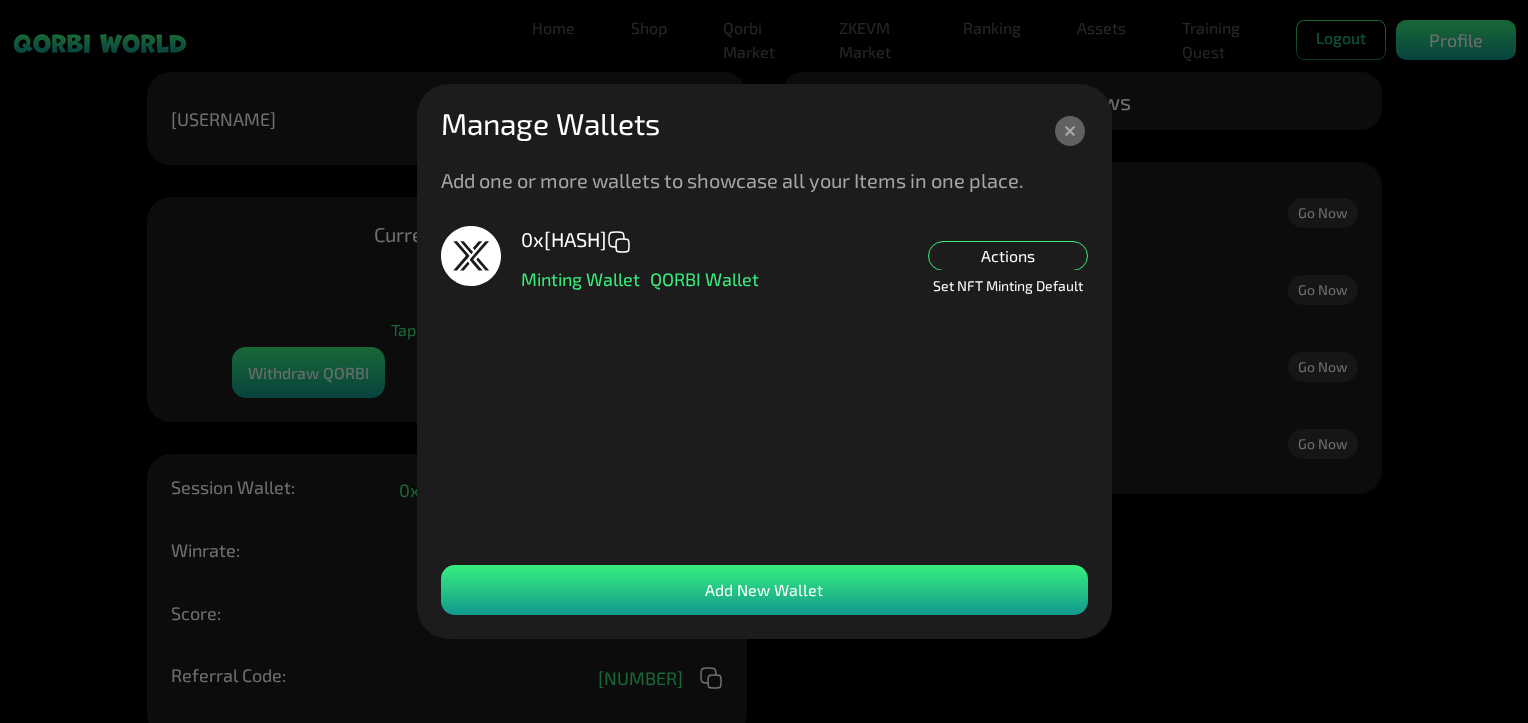 click on "Set NFT Minting Default" at bounding box center [1008, 285] 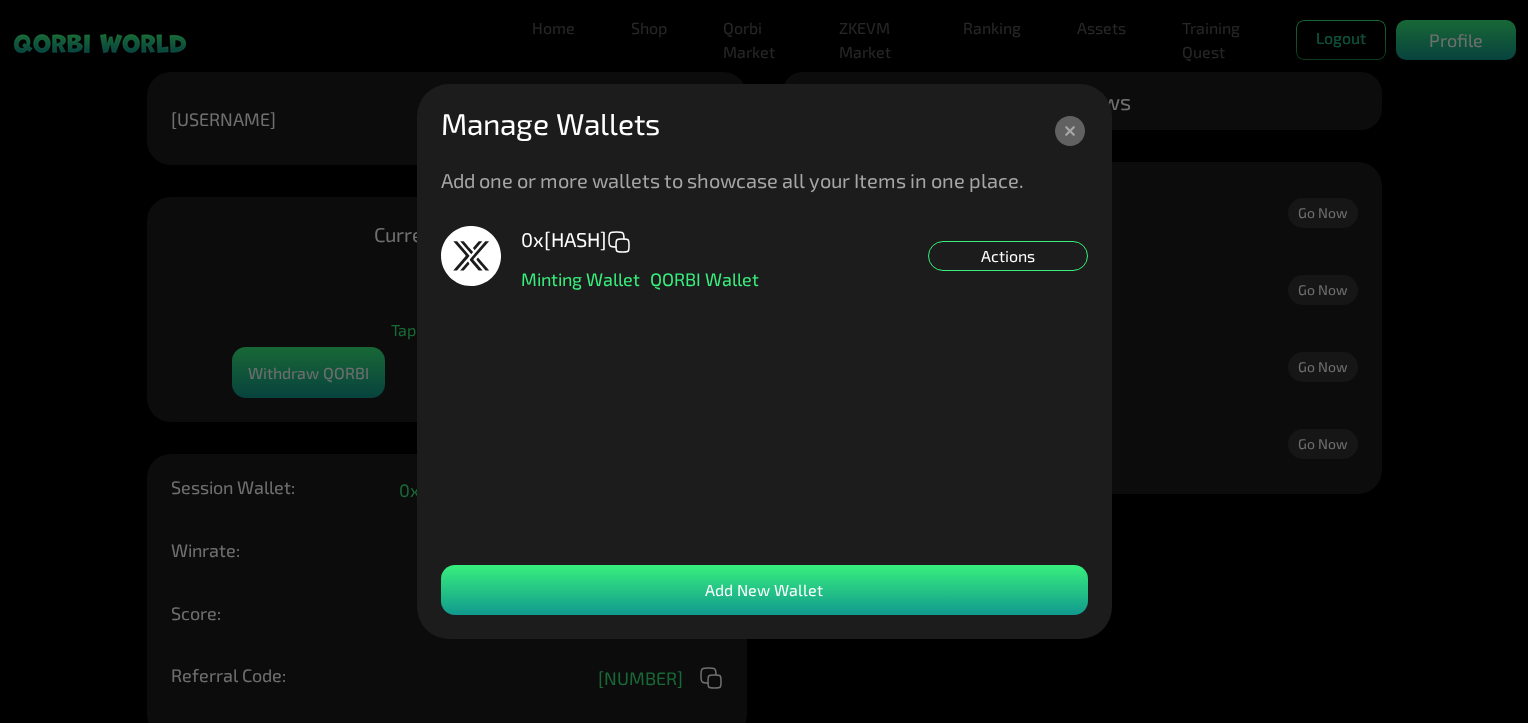click on "Actions" at bounding box center [1008, 256] 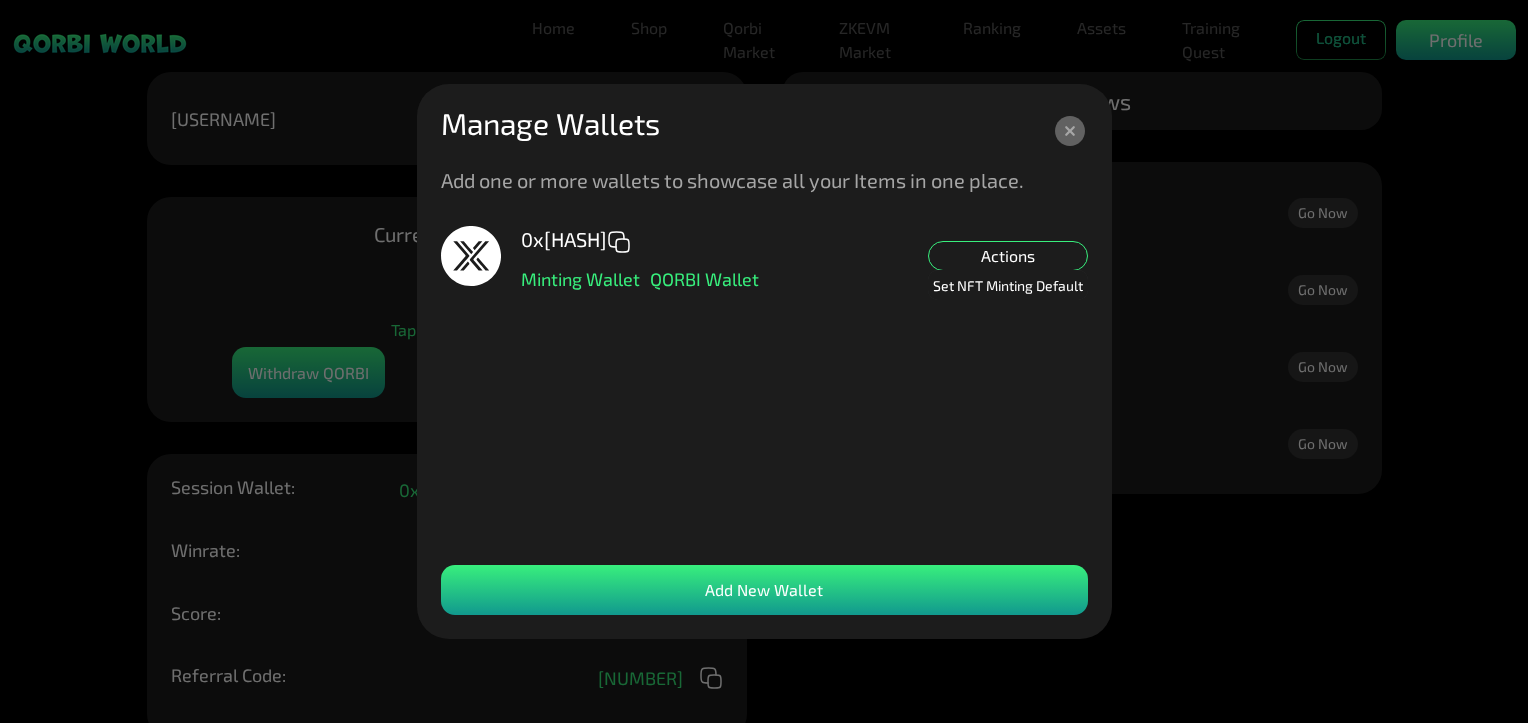 click on "Set NFT Minting Default" at bounding box center (1008, 285) 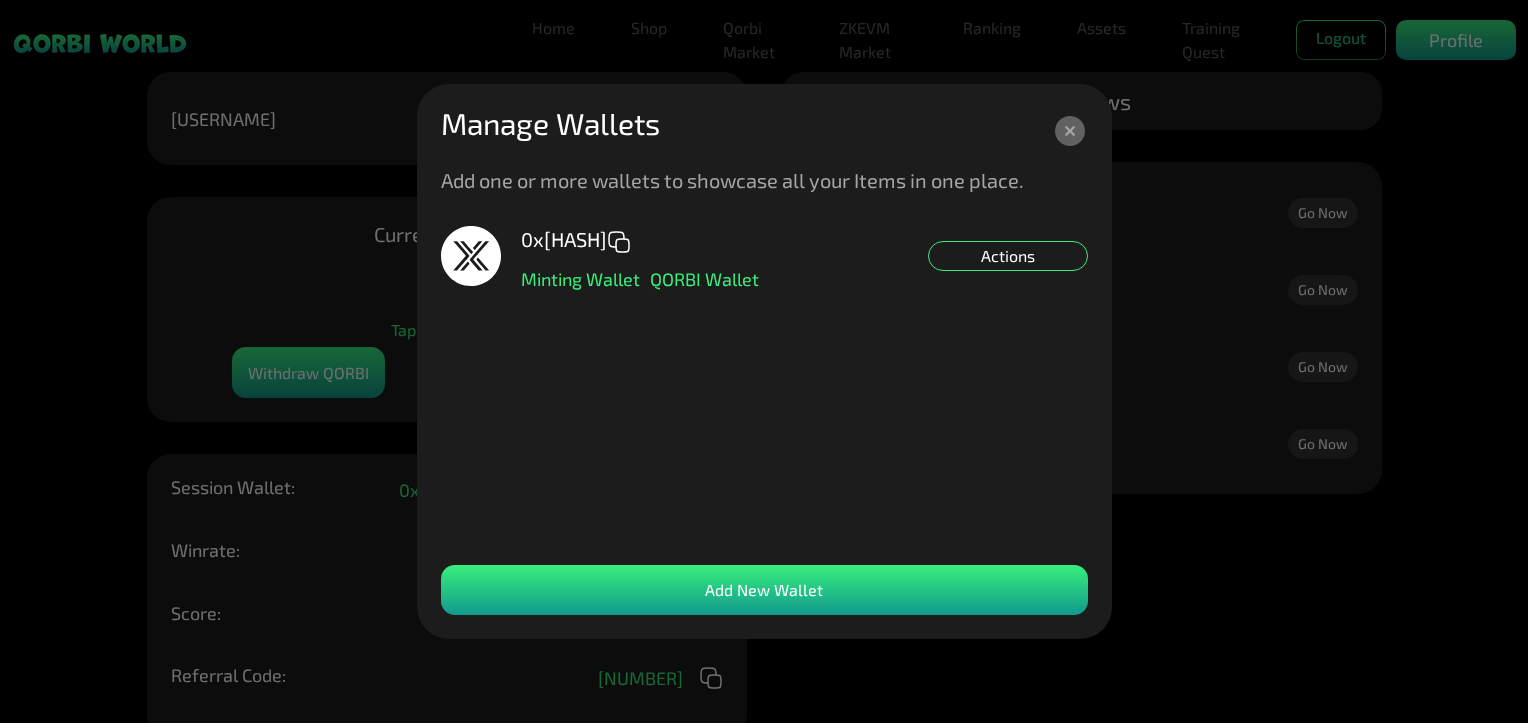 click 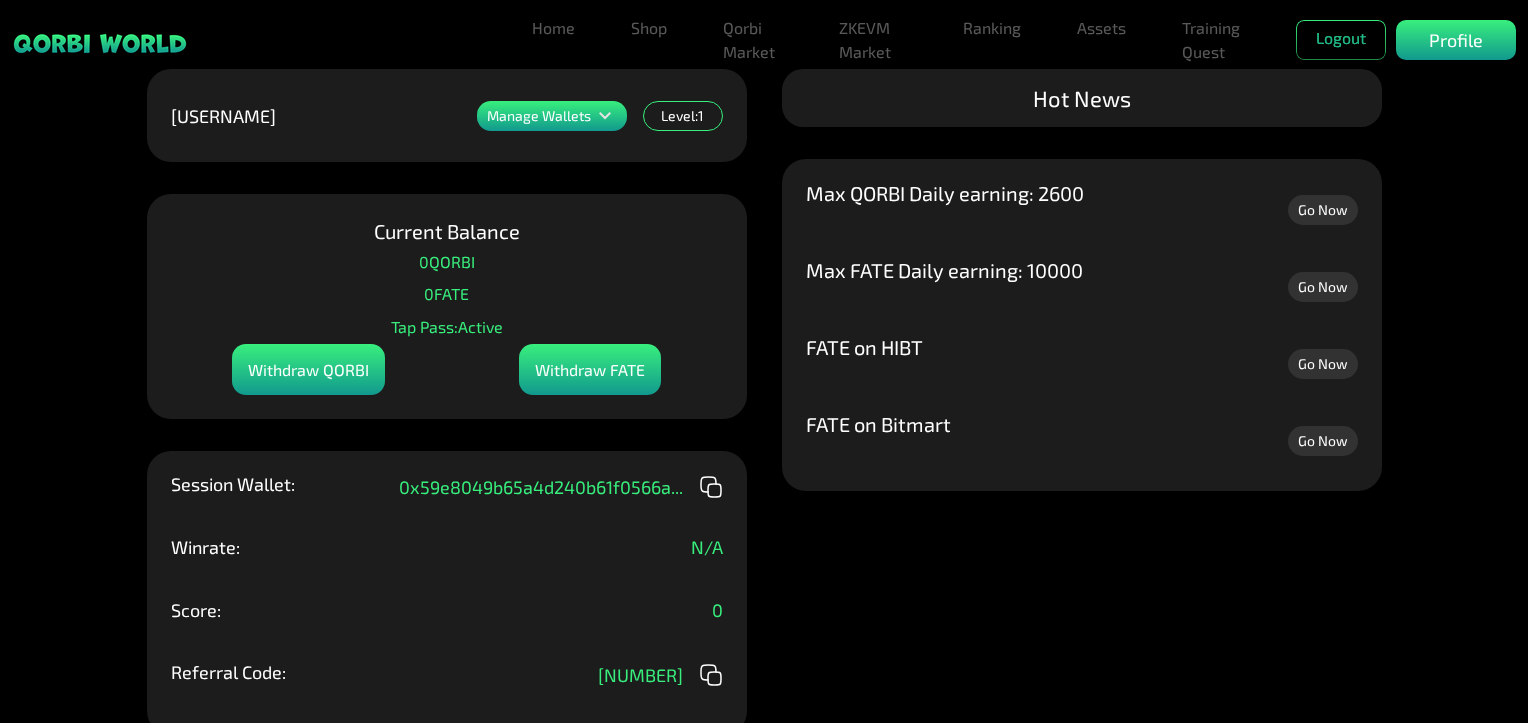 scroll, scrollTop: 0, scrollLeft: 0, axis: both 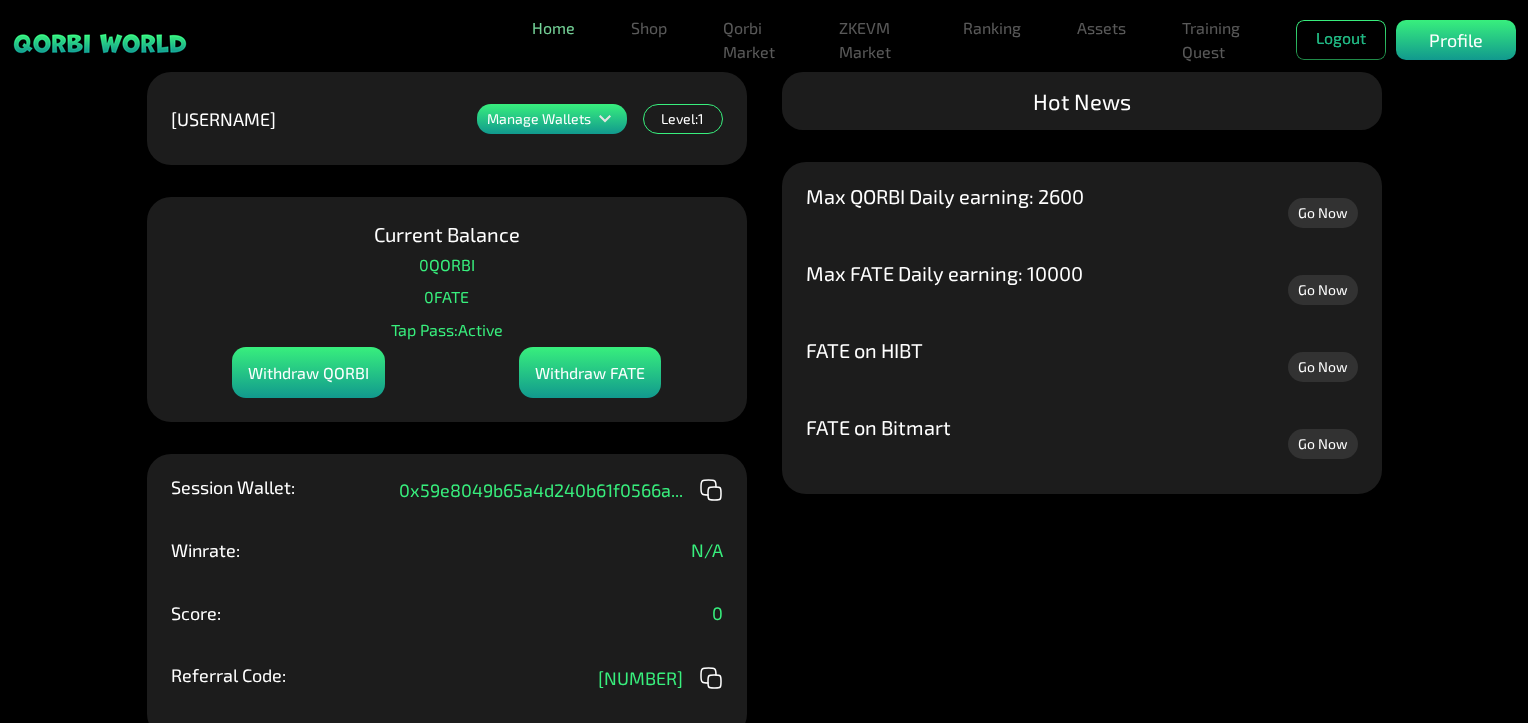 click on "Home" at bounding box center (553, 28) 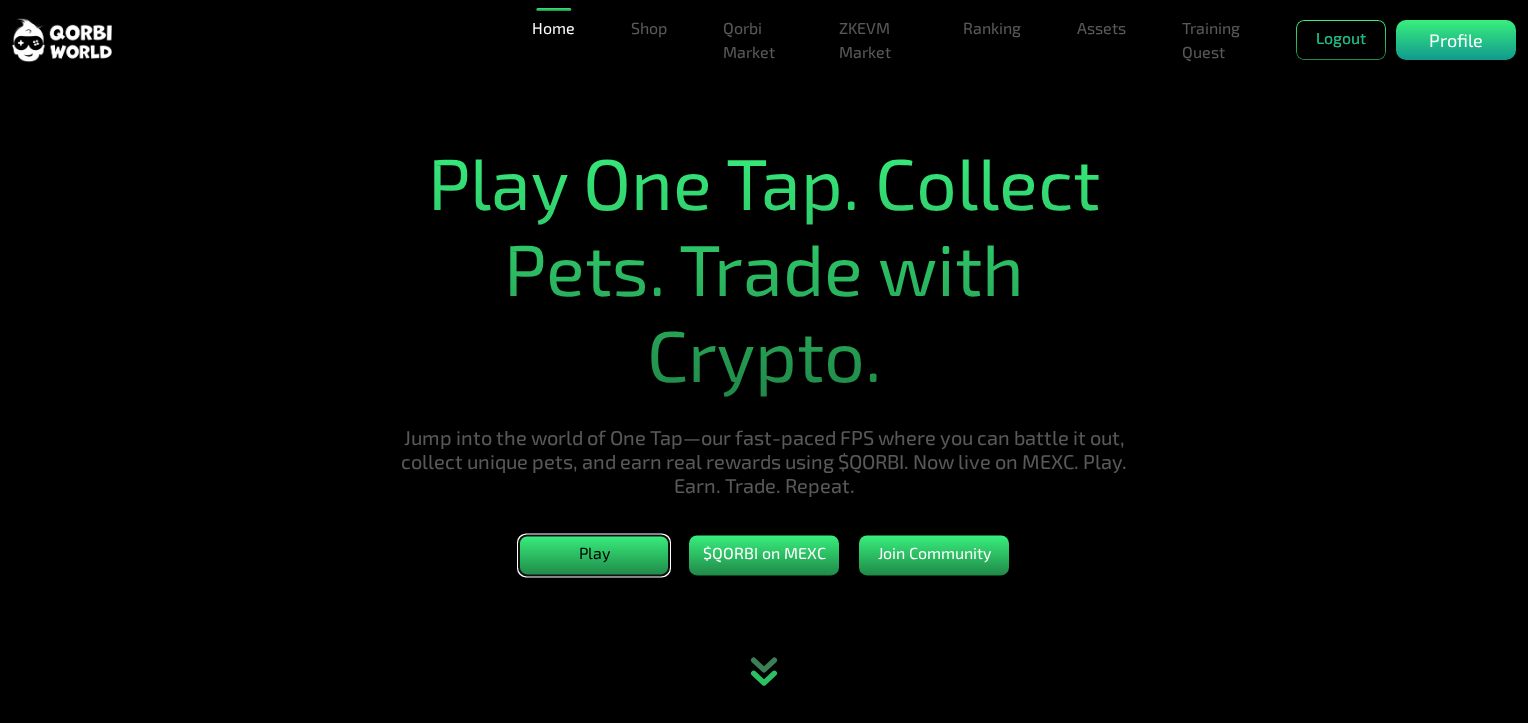 click on "Play" at bounding box center (594, 555) 